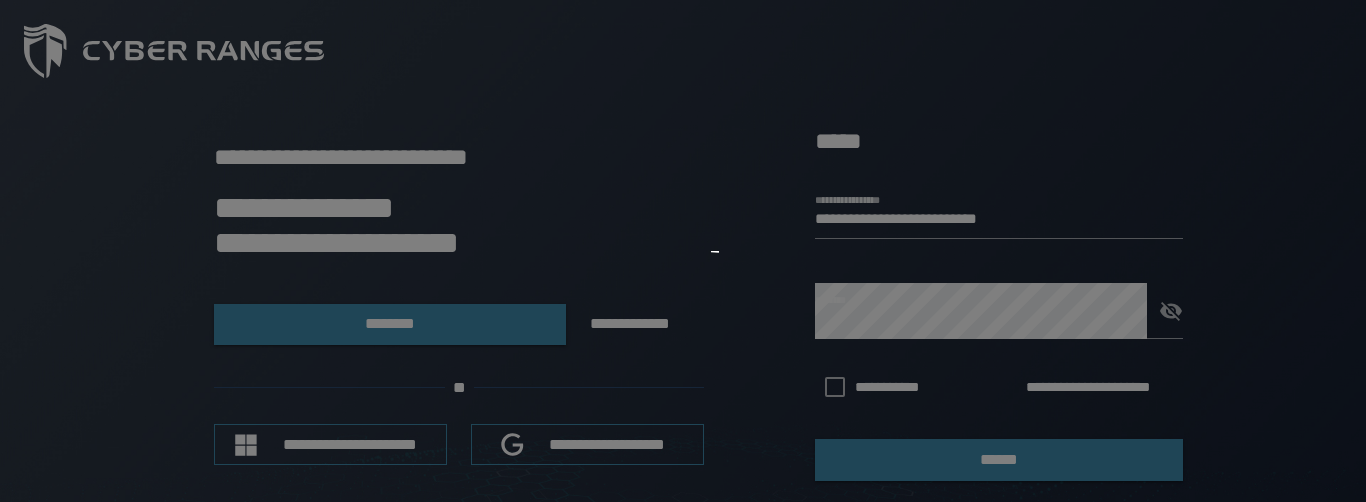 scroll, scrollTop: 0, scrollLeft: 0, axis: both 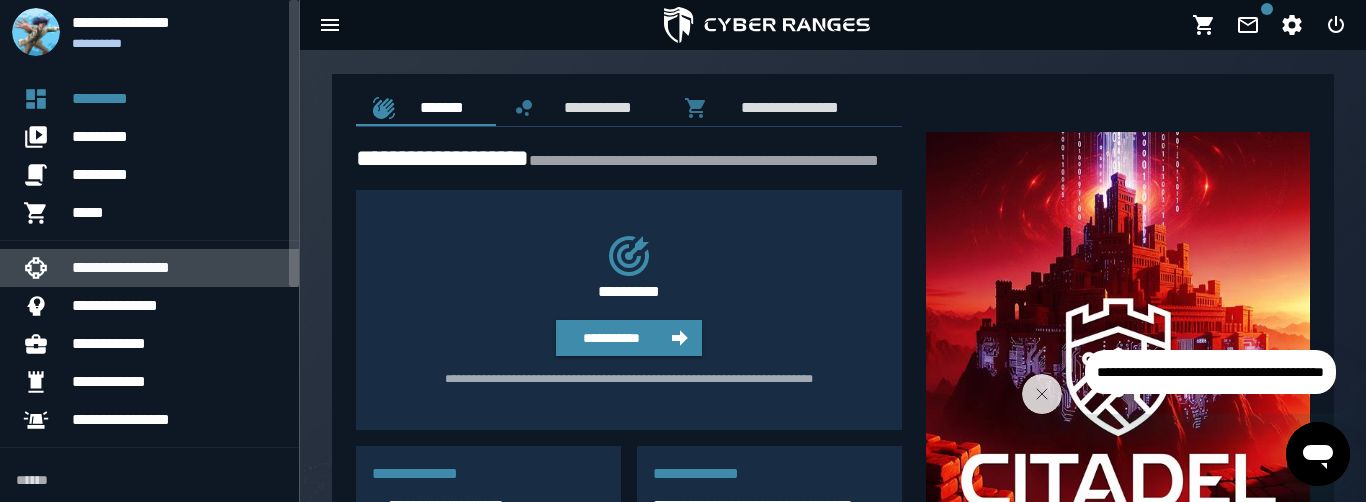 click on "**********" at bounding box center (177, 268) 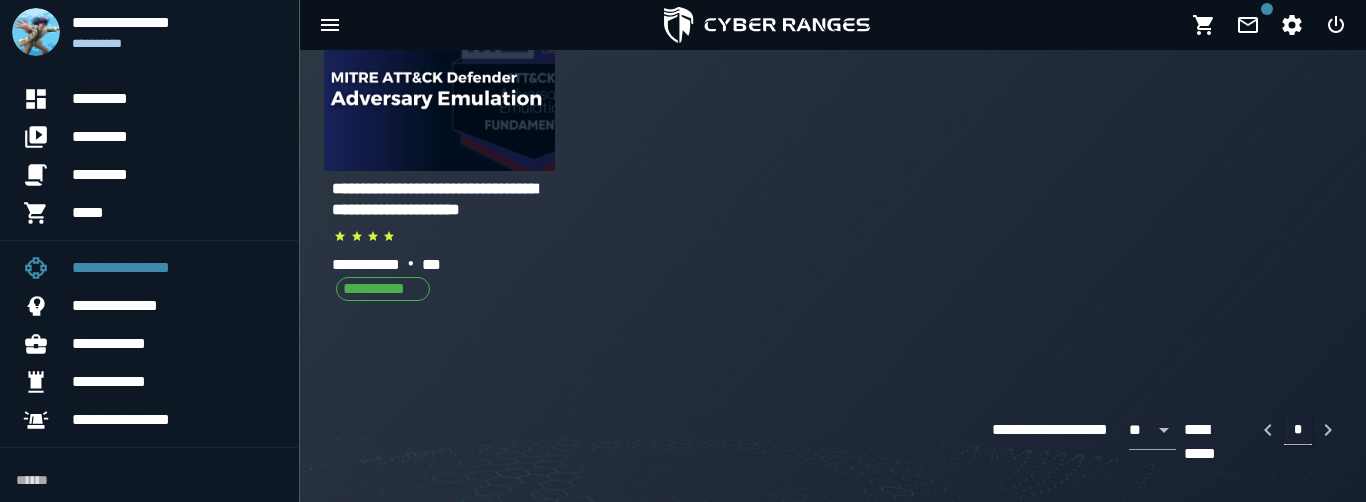scroll, scrollTop: 0, scrollLeft: 0, axis: both 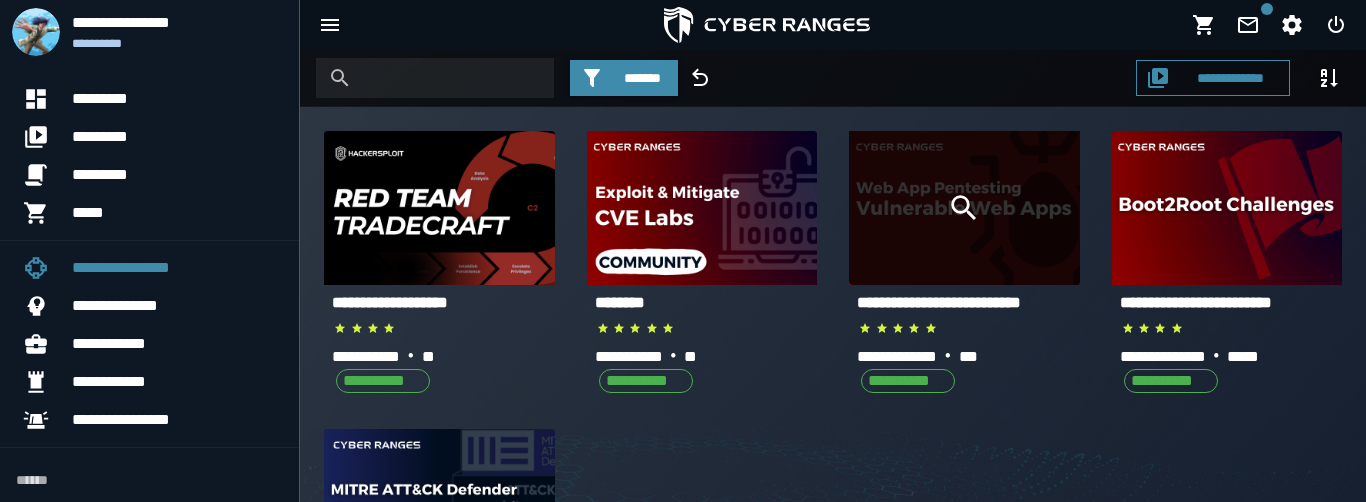 click 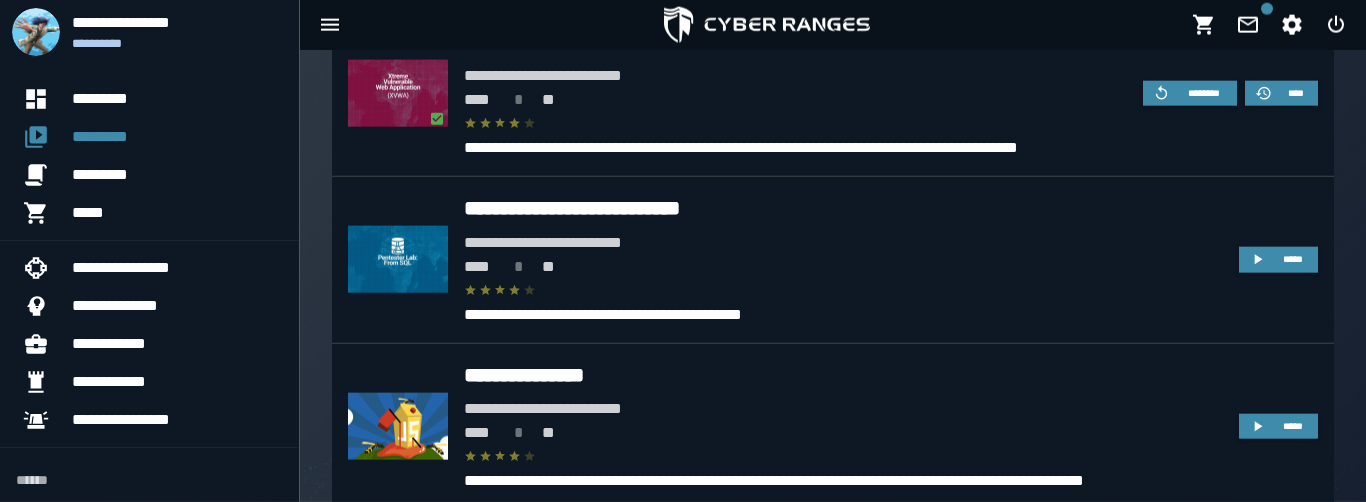 scroll, scrollTop: 899, scrollLeft: 0, axis: vertical 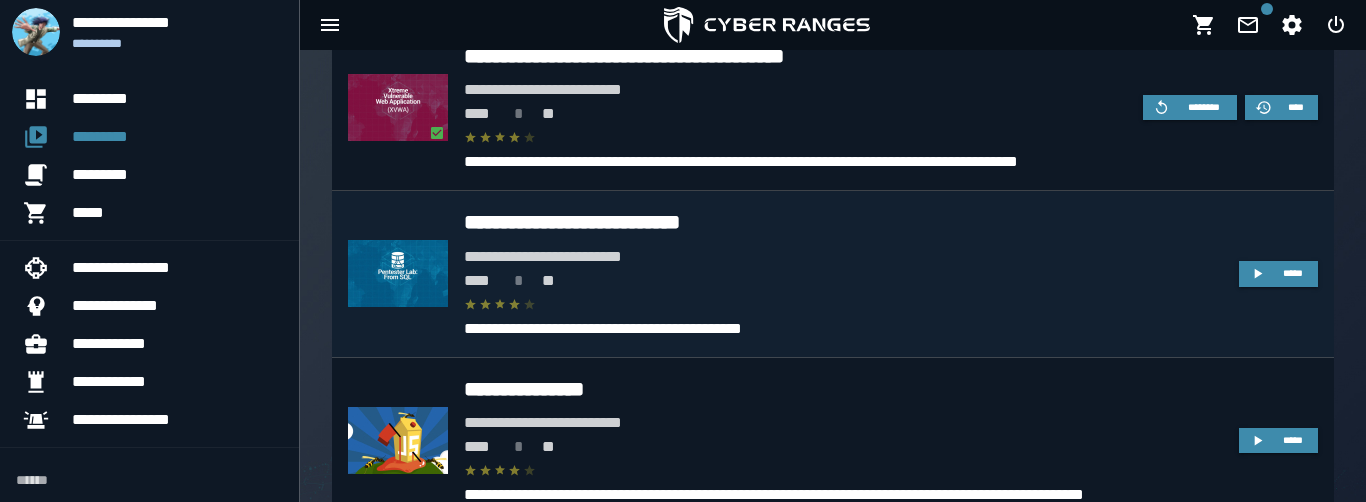 click on "**** * **" at bounding box center (843, 281) 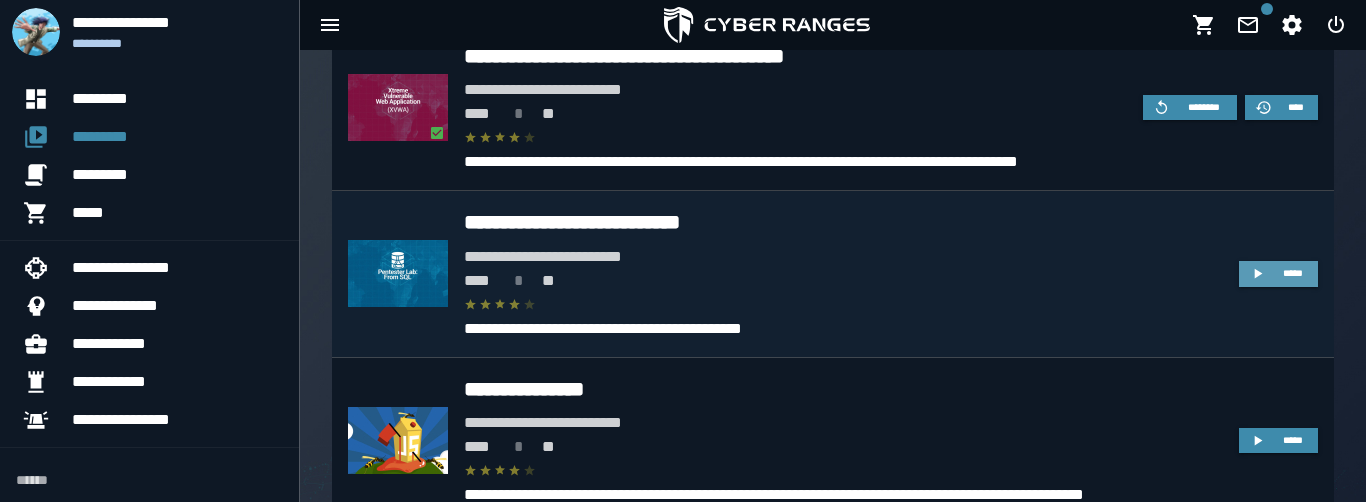 click on "*****" at bounding box center [1293, 273] 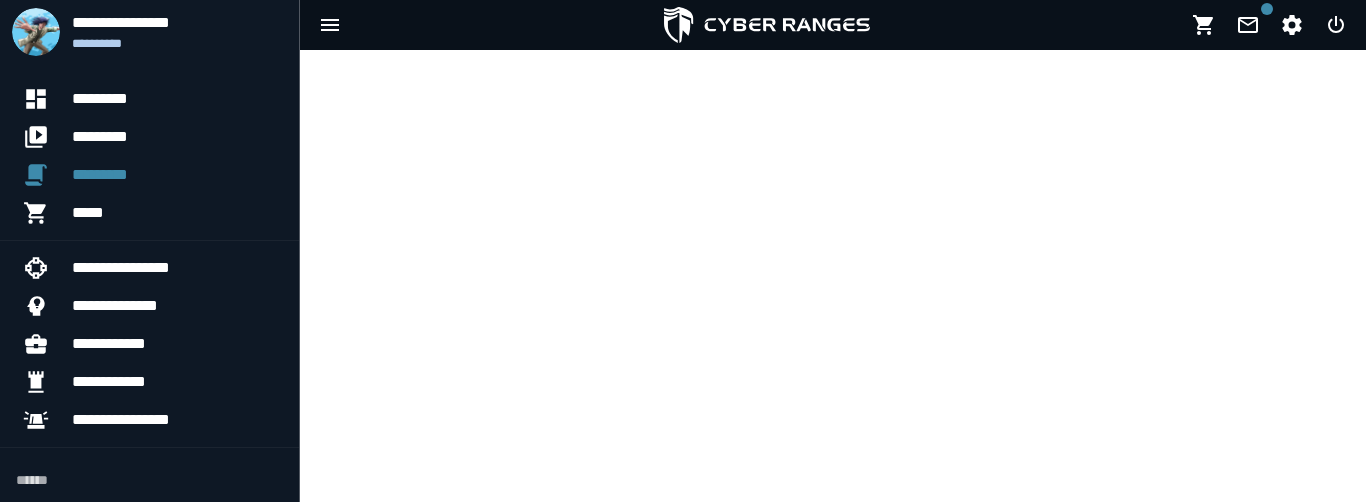 scroll, scrollTop: 0, scrollLeft: 0, axis: both 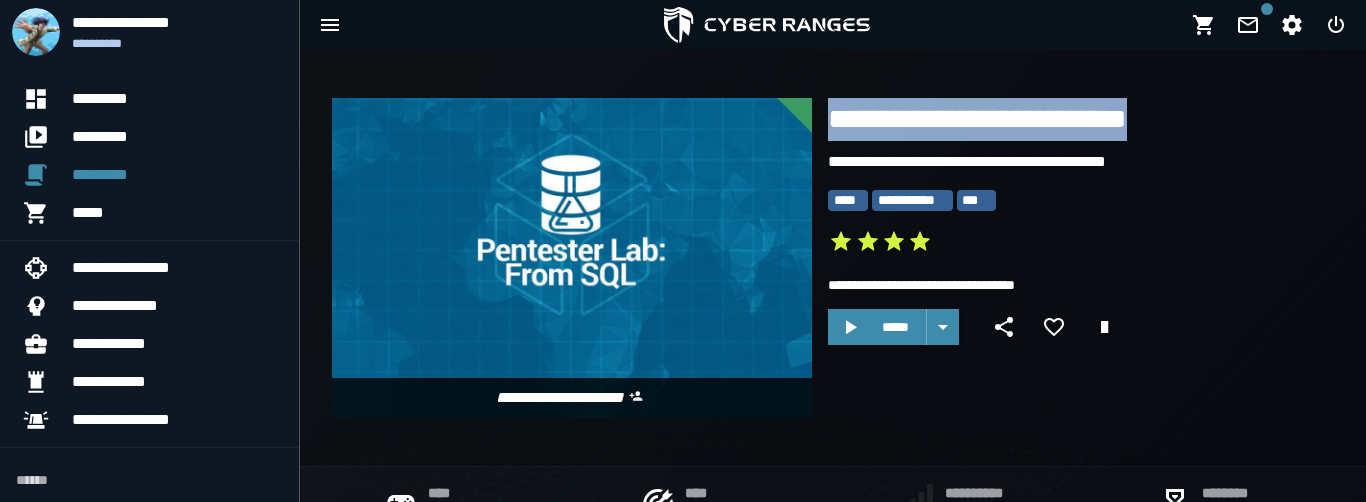 drag, startPoint x: 828, startPoint y: 111, endPoint x: 1173, endPoint y: 115, distance: 345.0232 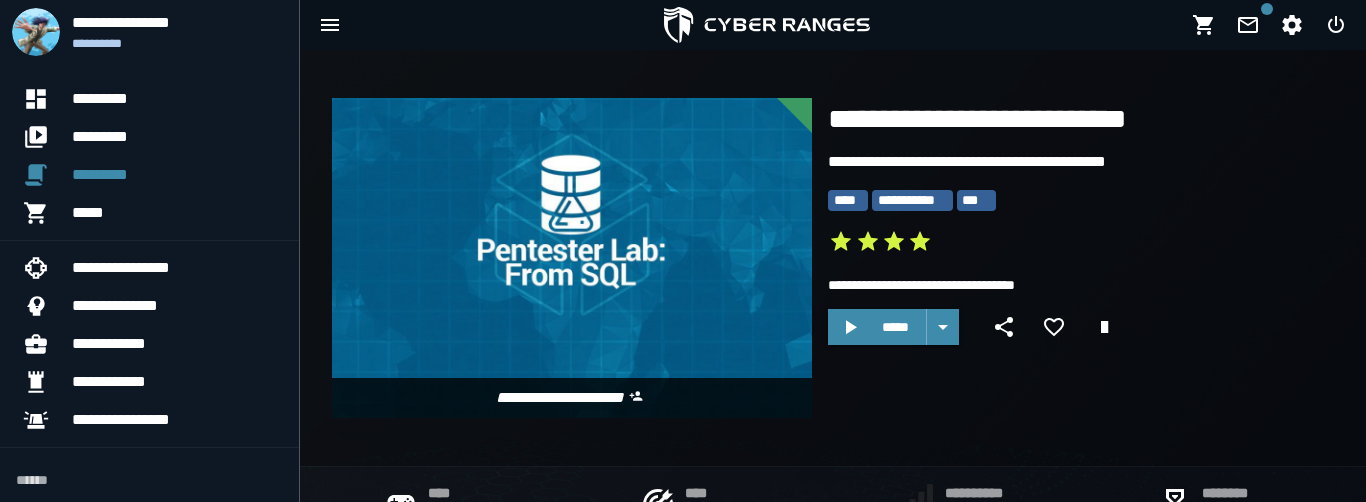 click on "**********" at bounding box center [1002, 162] 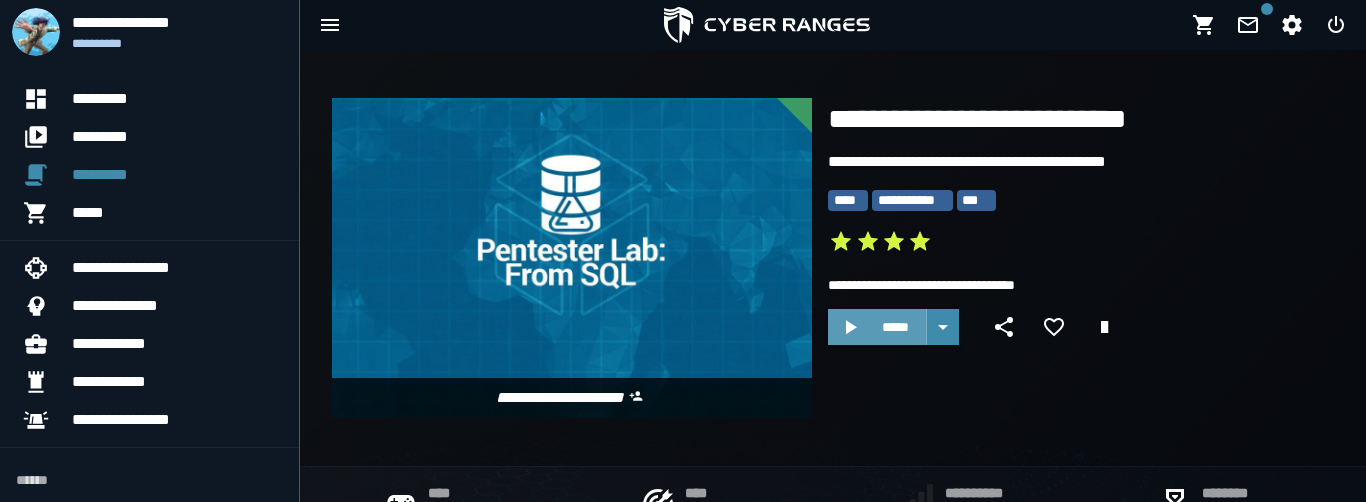click on "*****" at bounding box center (877, 327) 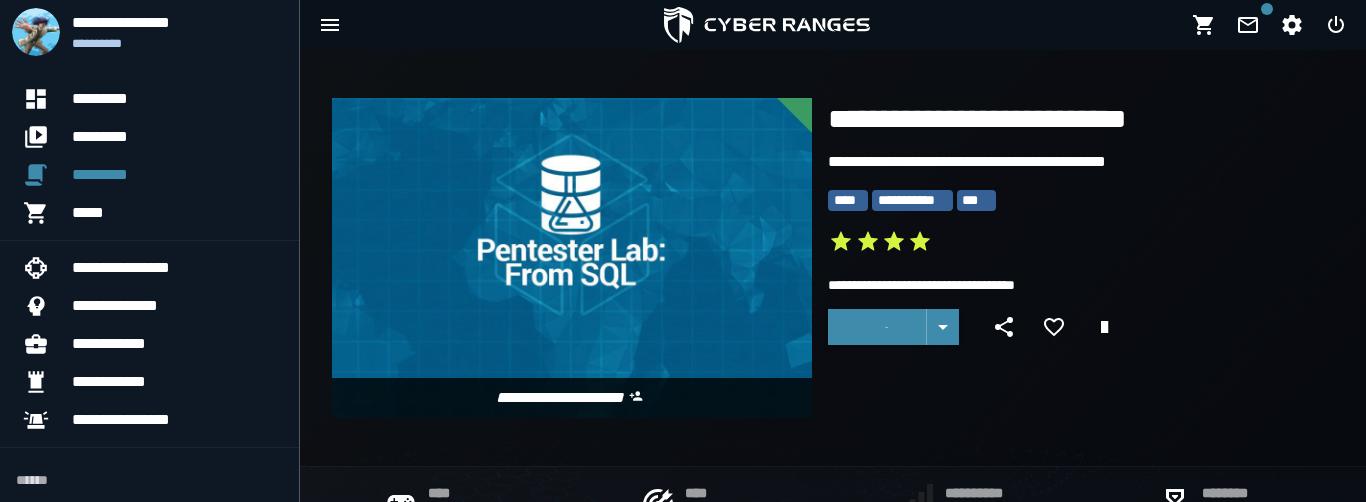 click on "[FIRST] [LAST] [STREET] [CITY], [STATE] [ZIP]" 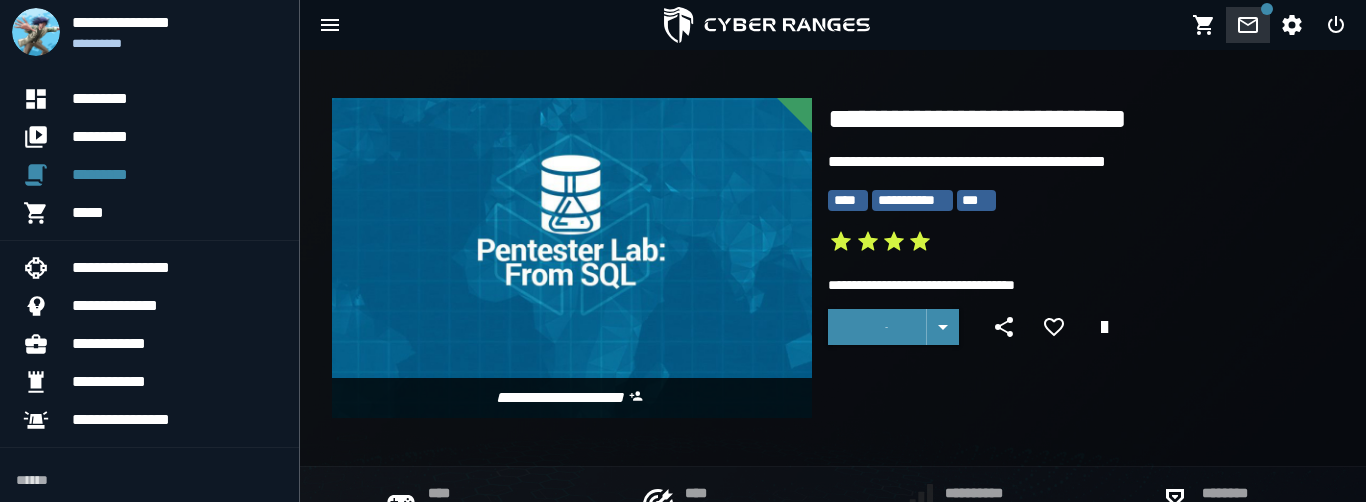 click 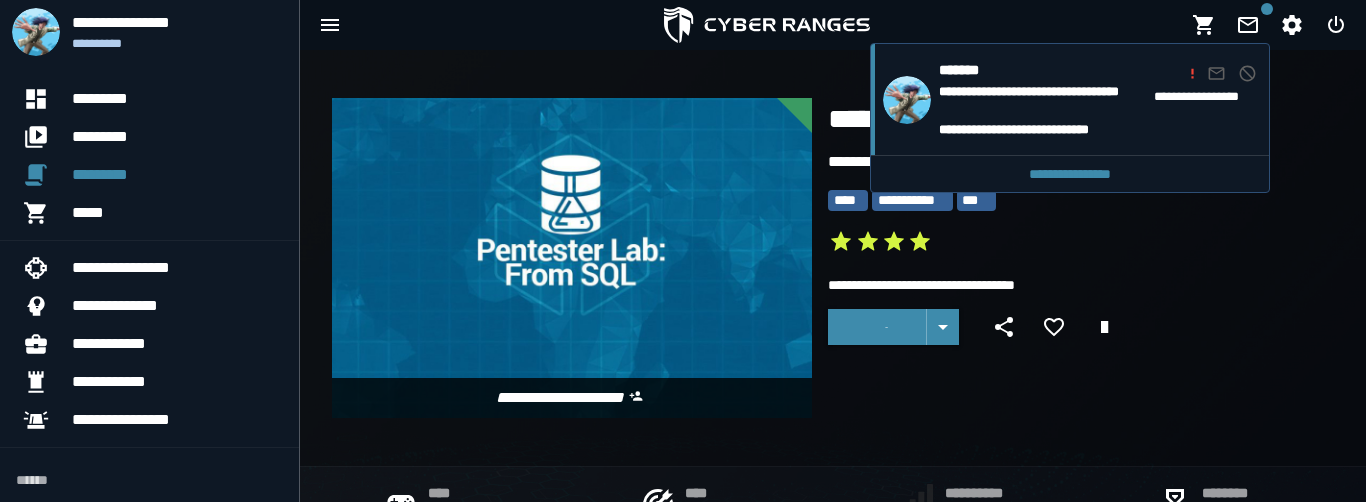 click on "[FIRST] [LAST] [STREET] [CITY], [STATE] [ZIP]" 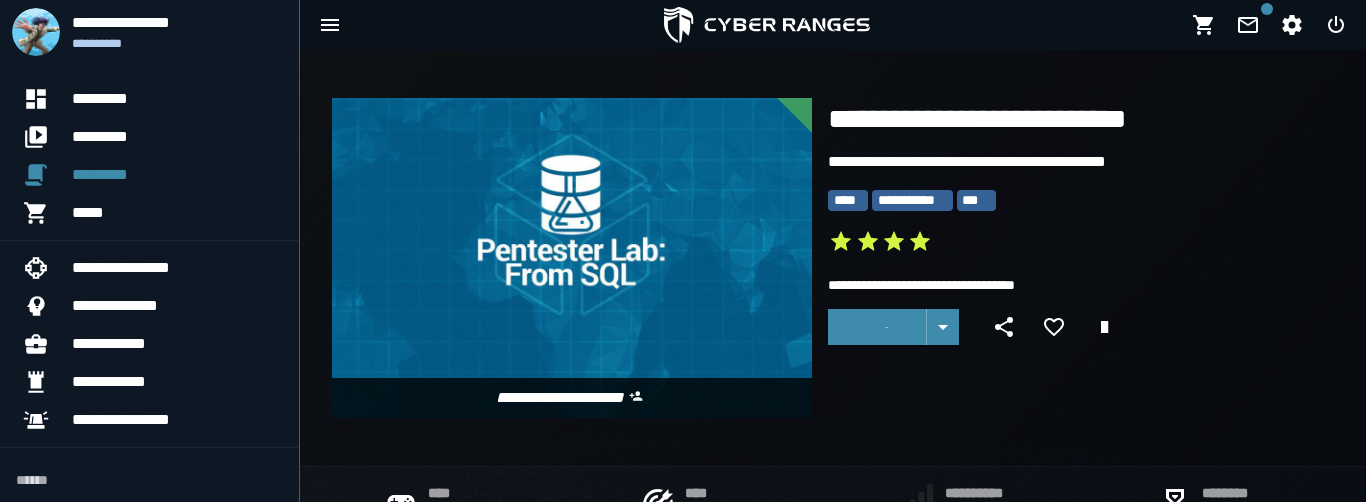 click at bounding box center [572, 258] 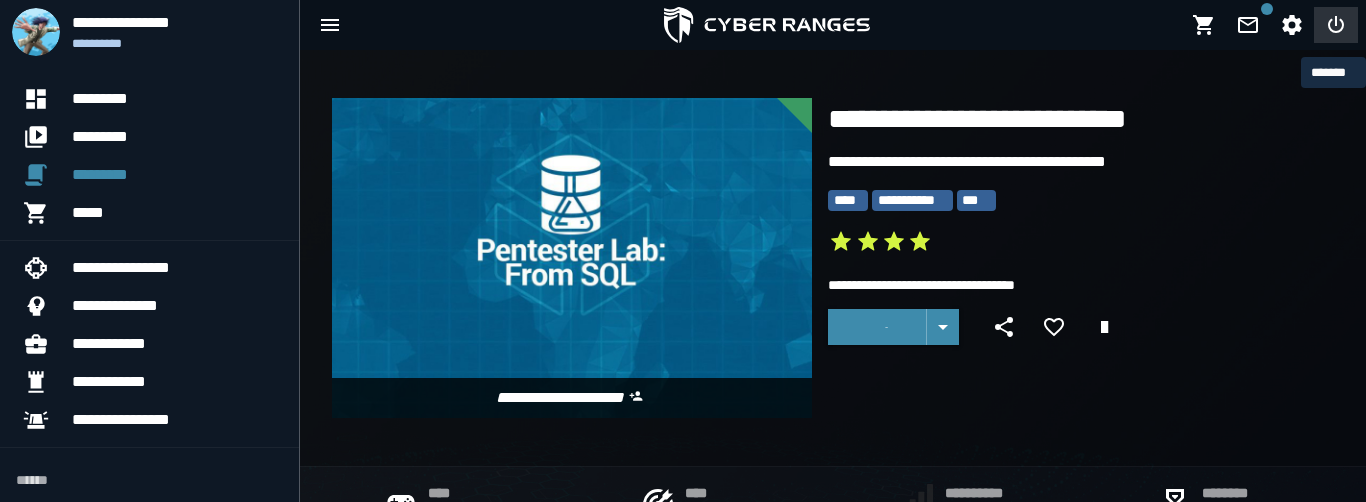 click 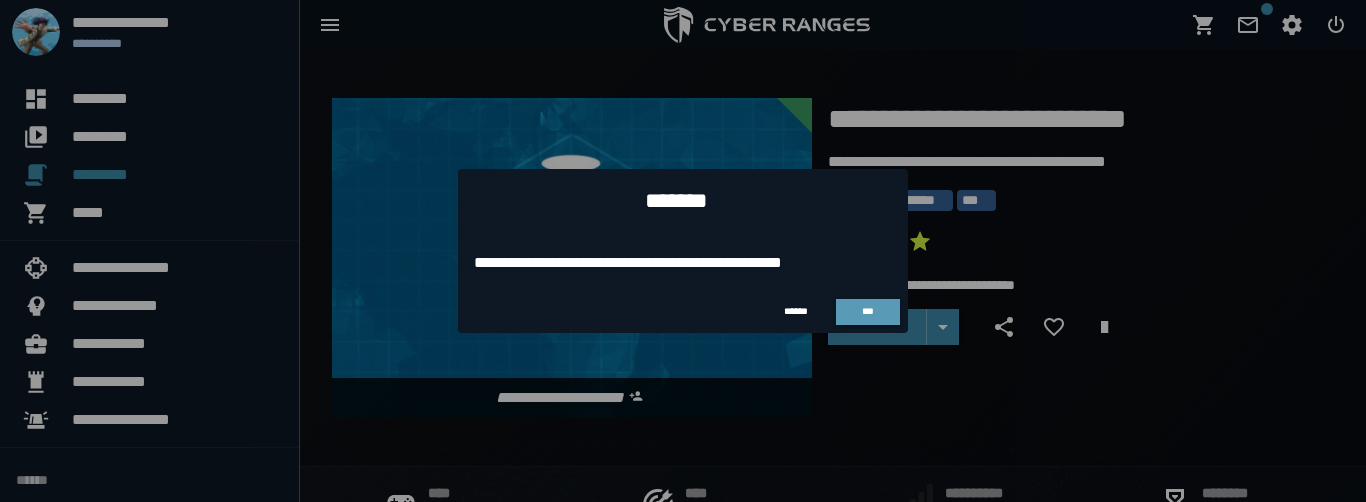 click on "***" at bounding box center (868, 311) 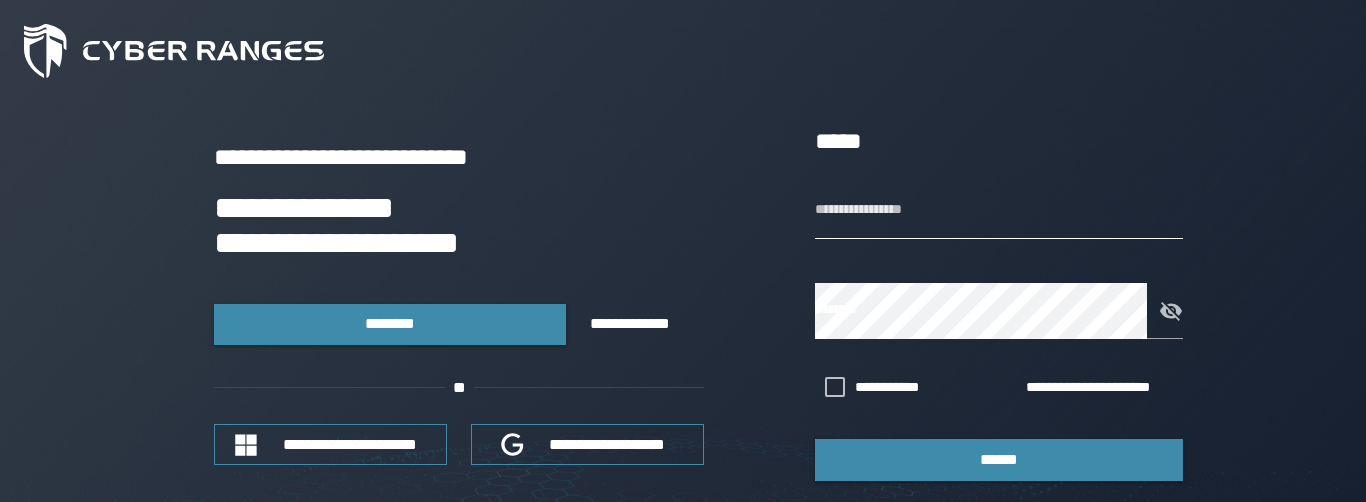 click on "**********" at bounding box center (999, 211) 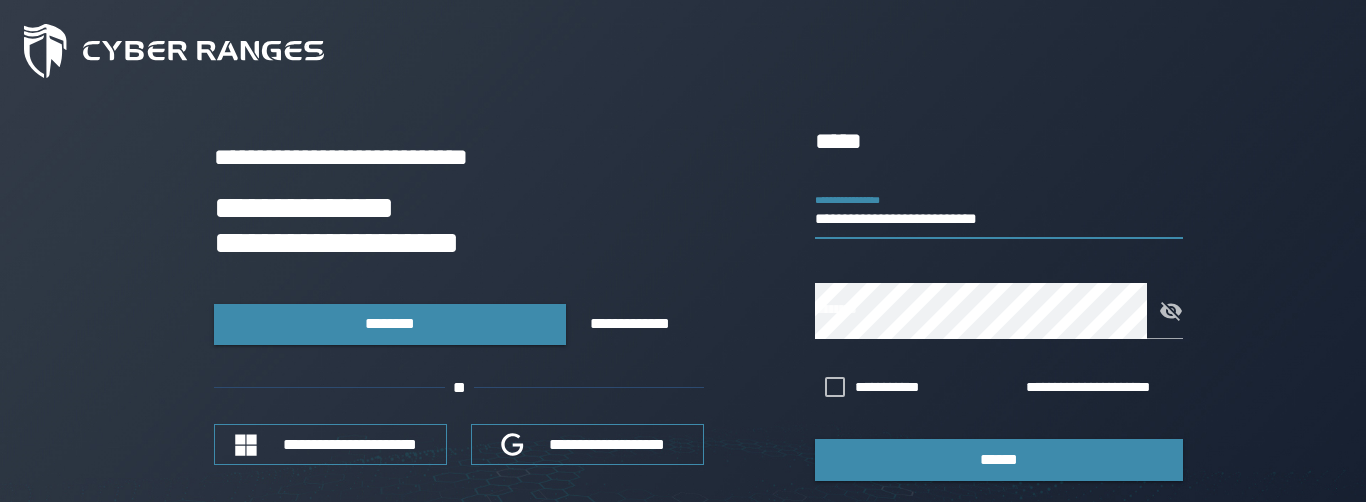 type on "**********" 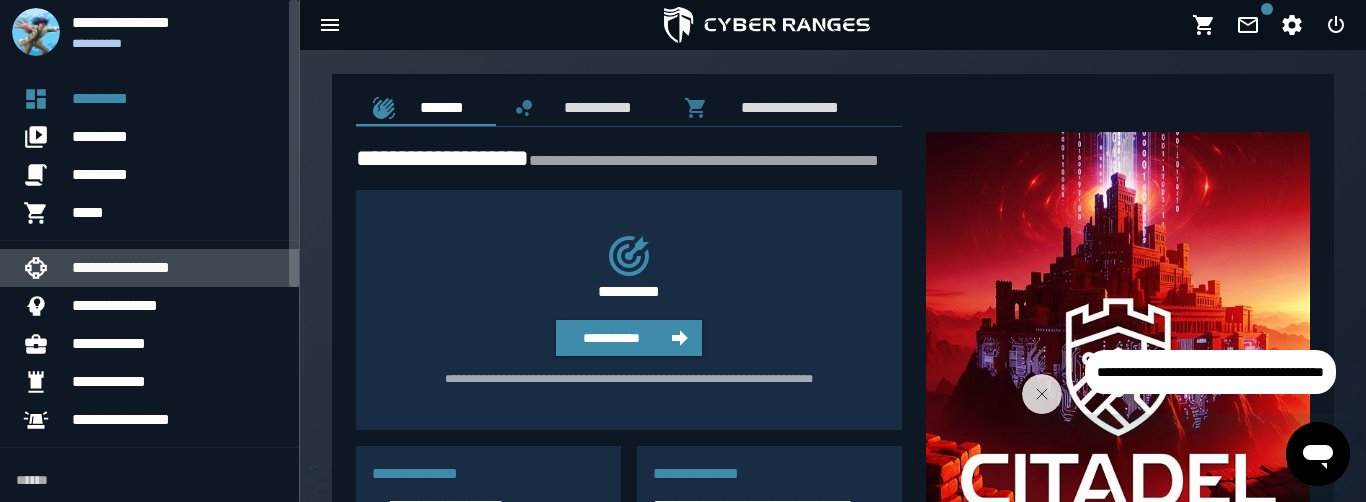 click on "**********" at bounding box center [177, 268] 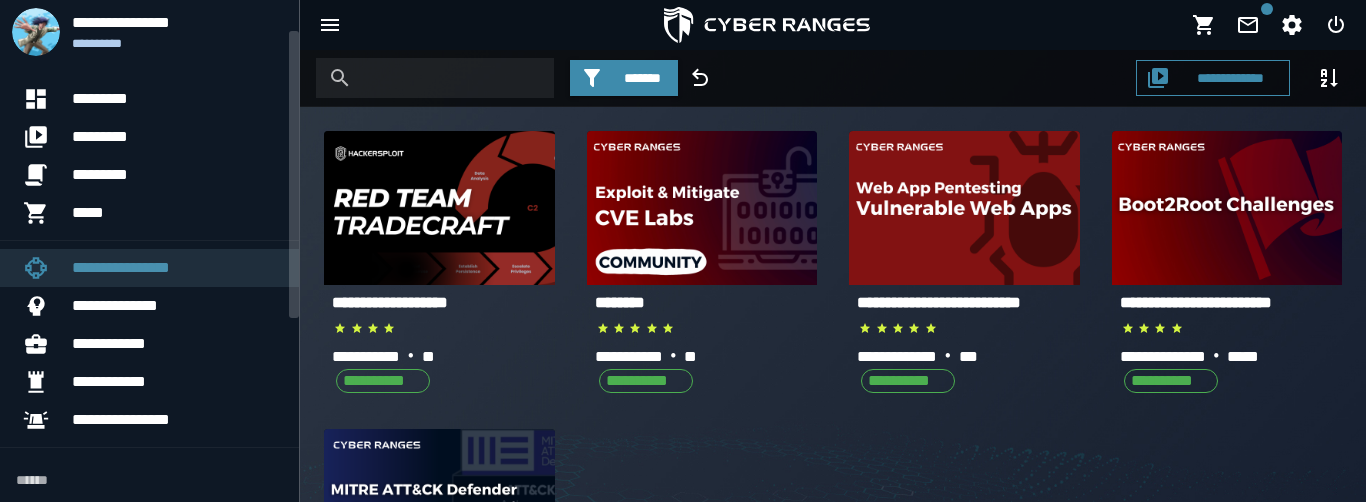 scroll, scrollTop: 114, scrollLeft: 0, axis: vertical 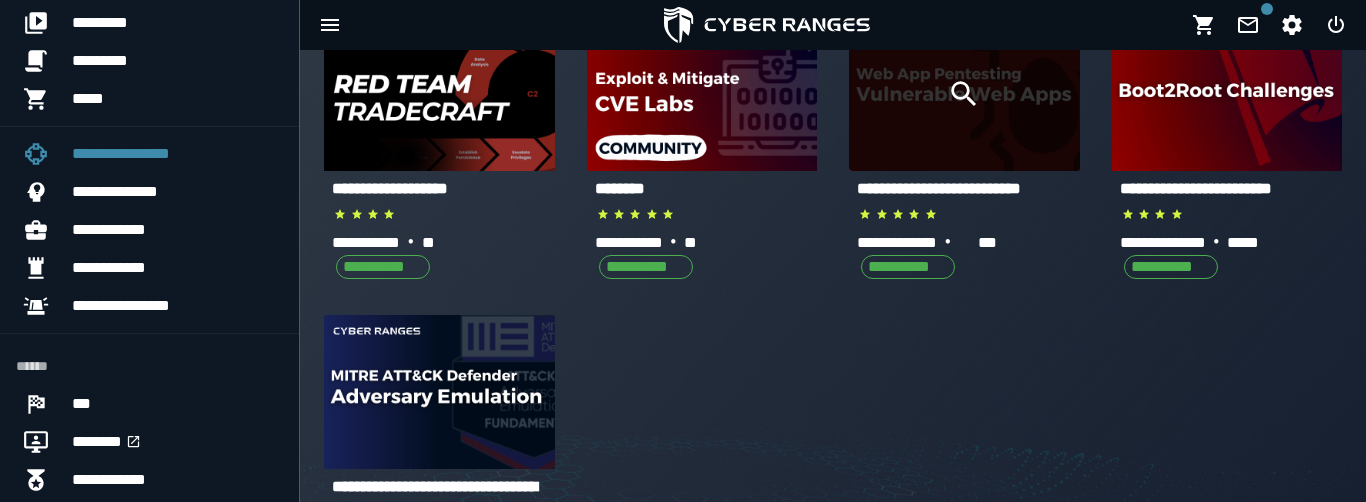 click 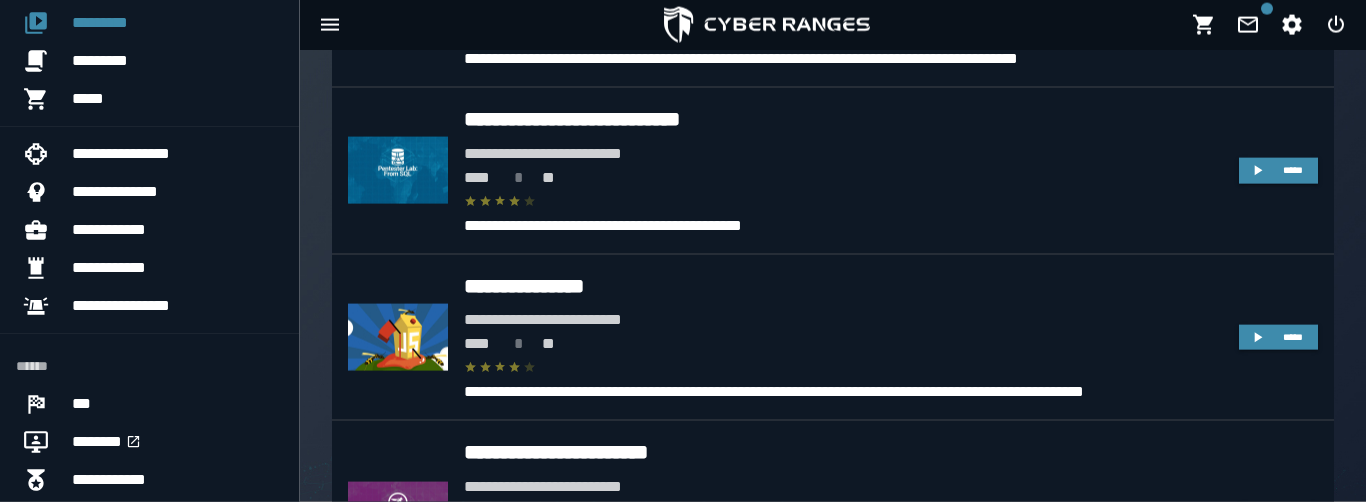 scroll, scrollTop: 1026, scrollLeft: 0, axis: vertical 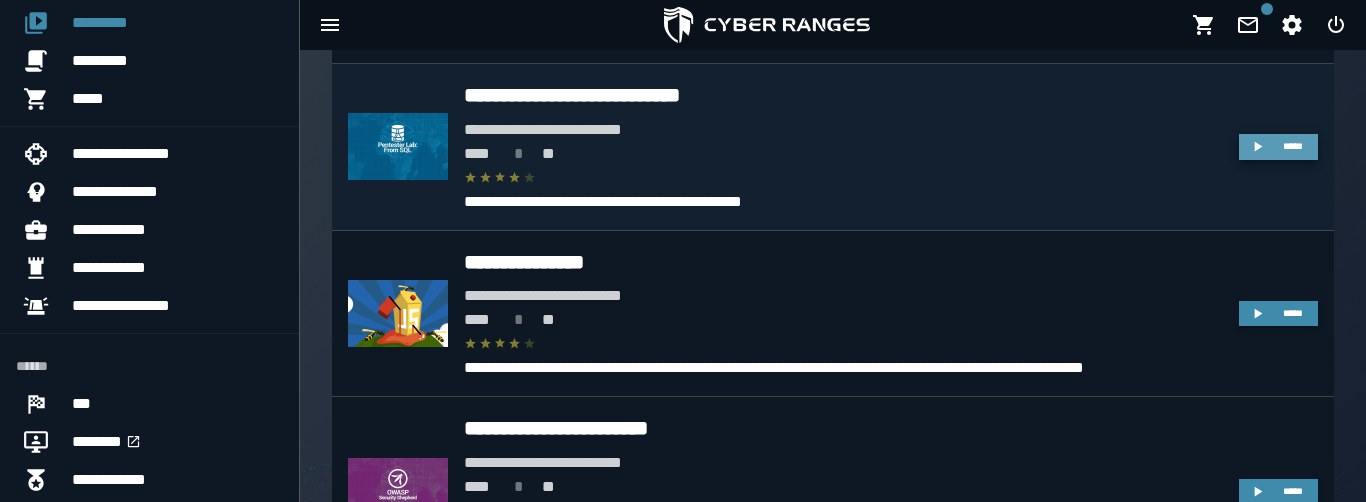 click on "*****" at bounding box center (1278, 147) 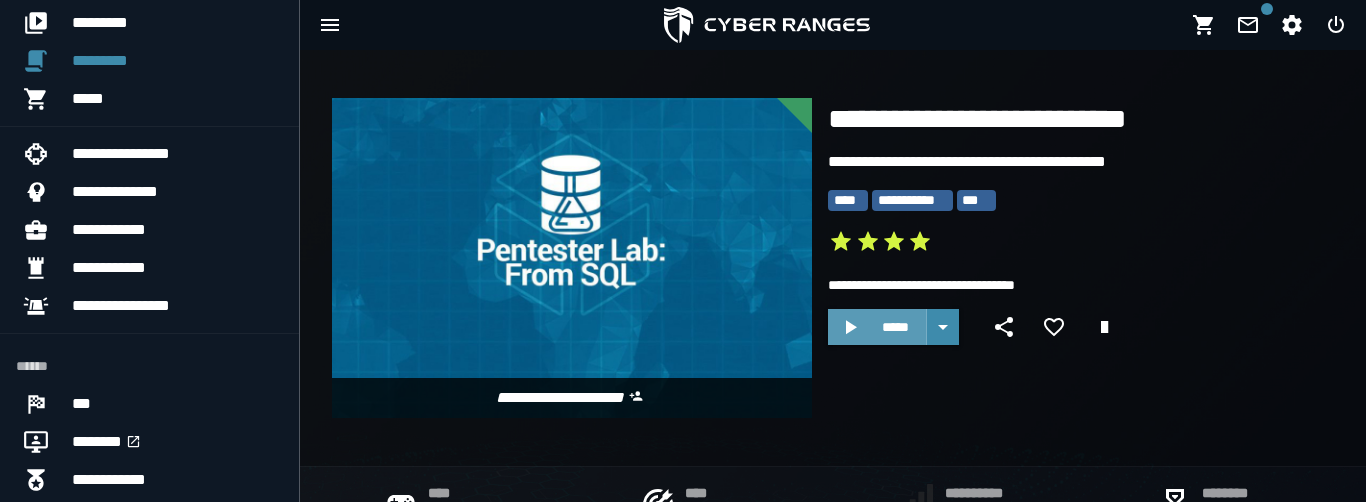 click on "*****" at bounding box center [895, 327] 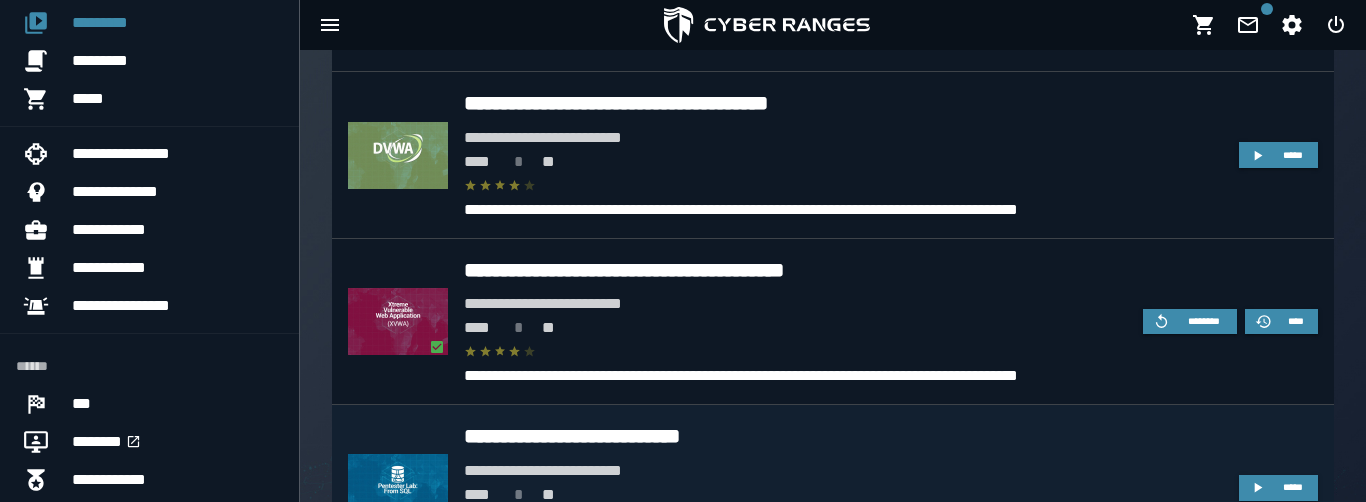scroll, scrollTop: 671, scrollLeft: 0, axis: vertical 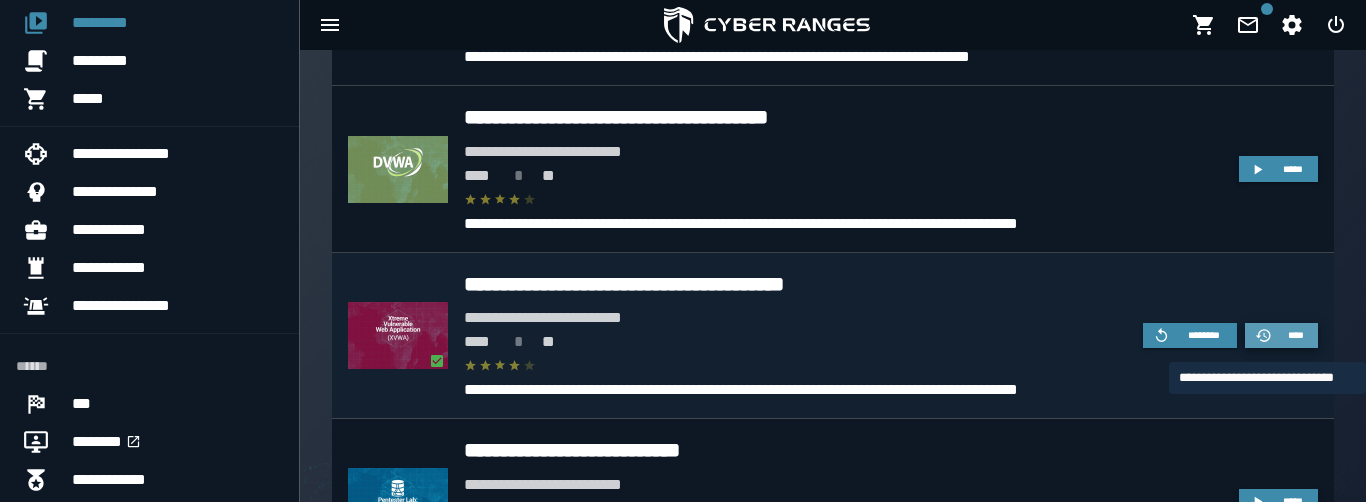 click on "****" at bounding box center (1281, 336) 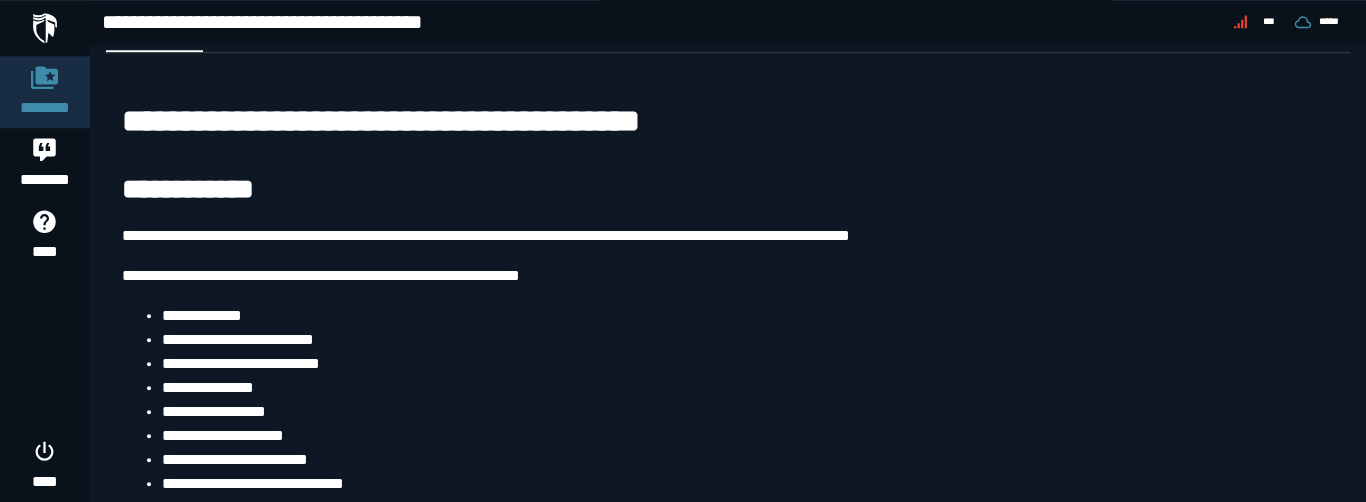 scroll, scrollTop: 0, scrollLeft: 0, axis: both 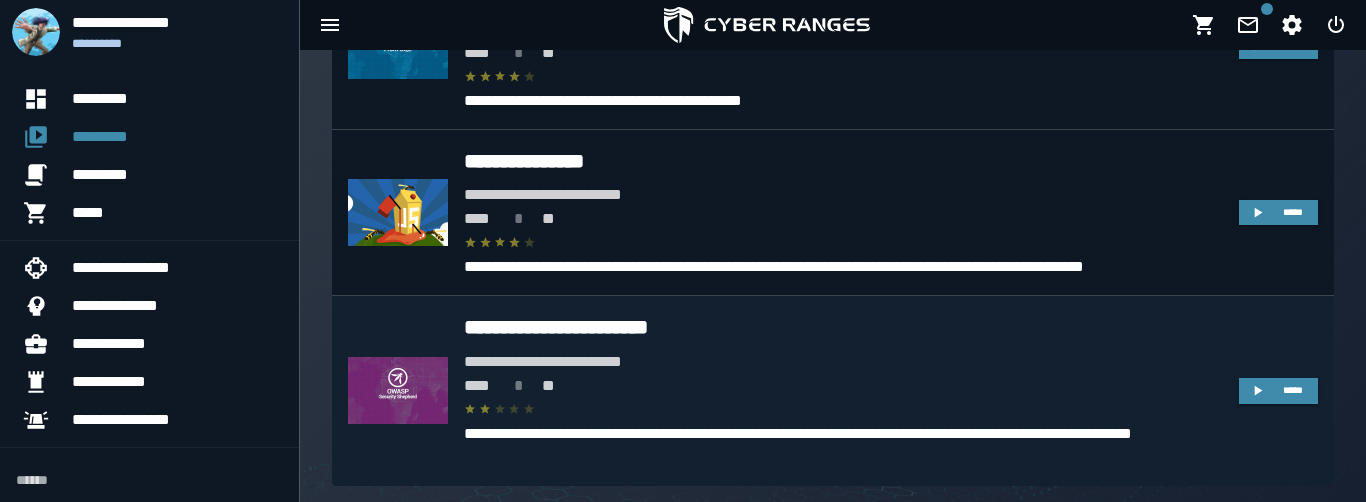 click on "**********" at bounding box center [843, 327] 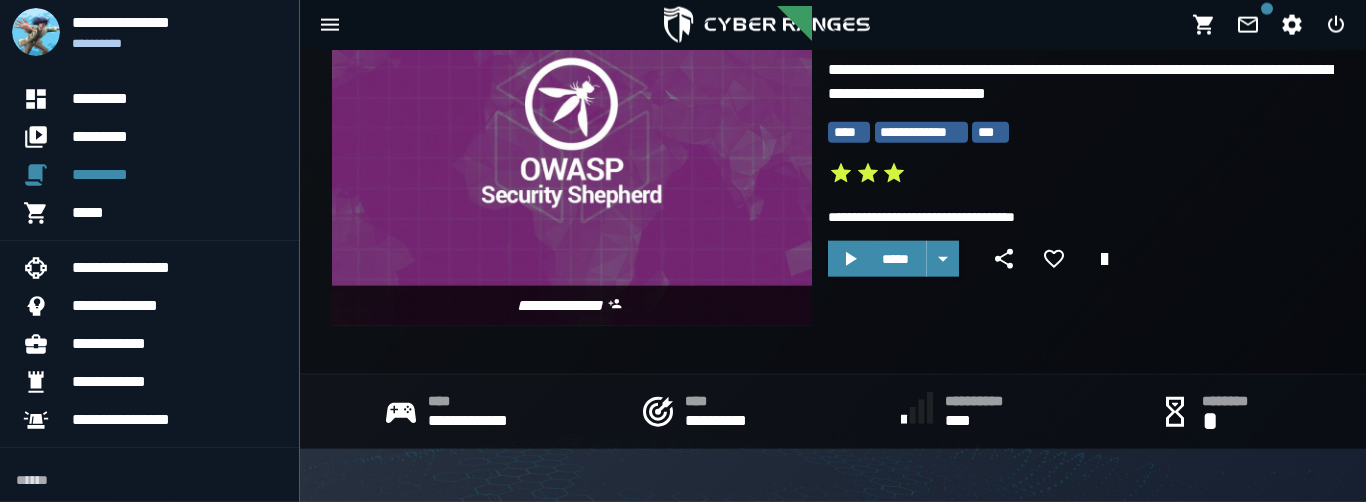 scroll, scrollTop: 0, scrollLeft: 0, axis: both 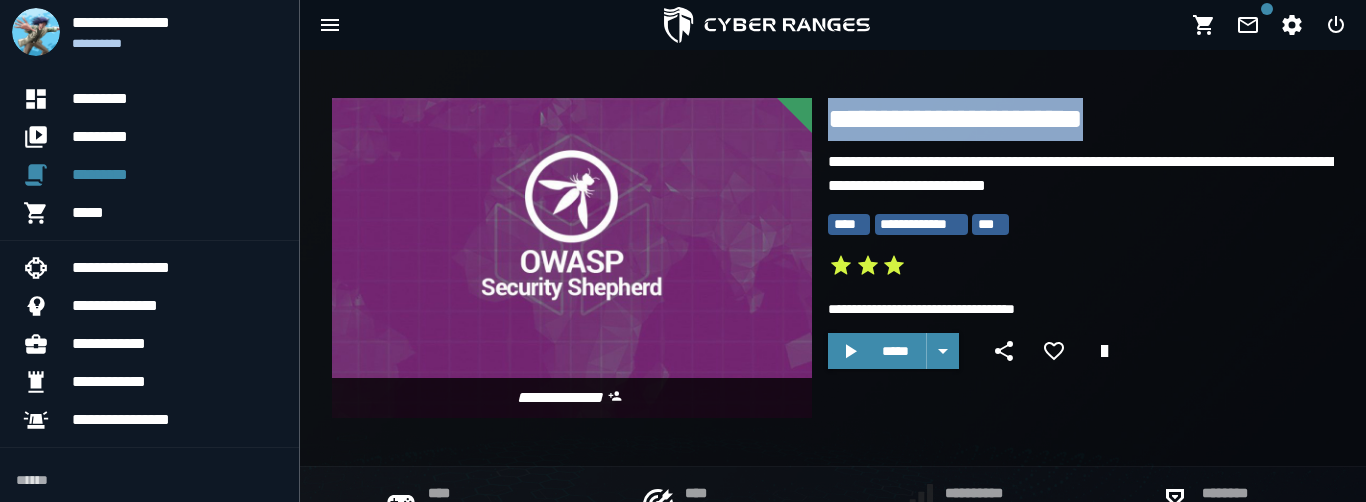 drag, startPoint x: 826, startPoint y: 113, endPoint x: 1171, endPoint y: 113, distance: 345 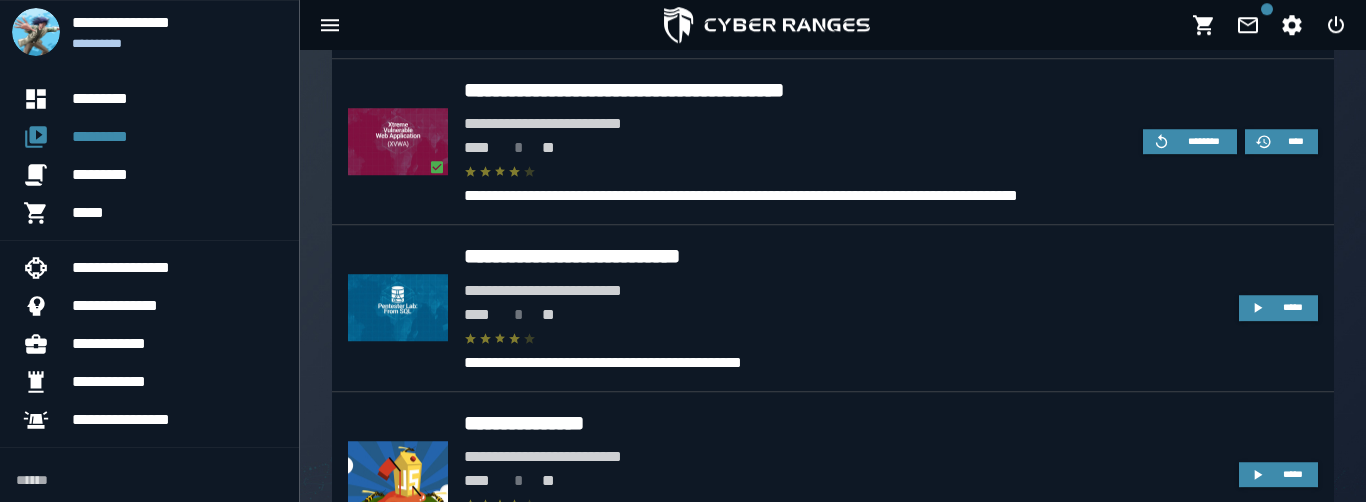 scroll, scrollTop: 912, scrollLeft: 0, axis: vertical 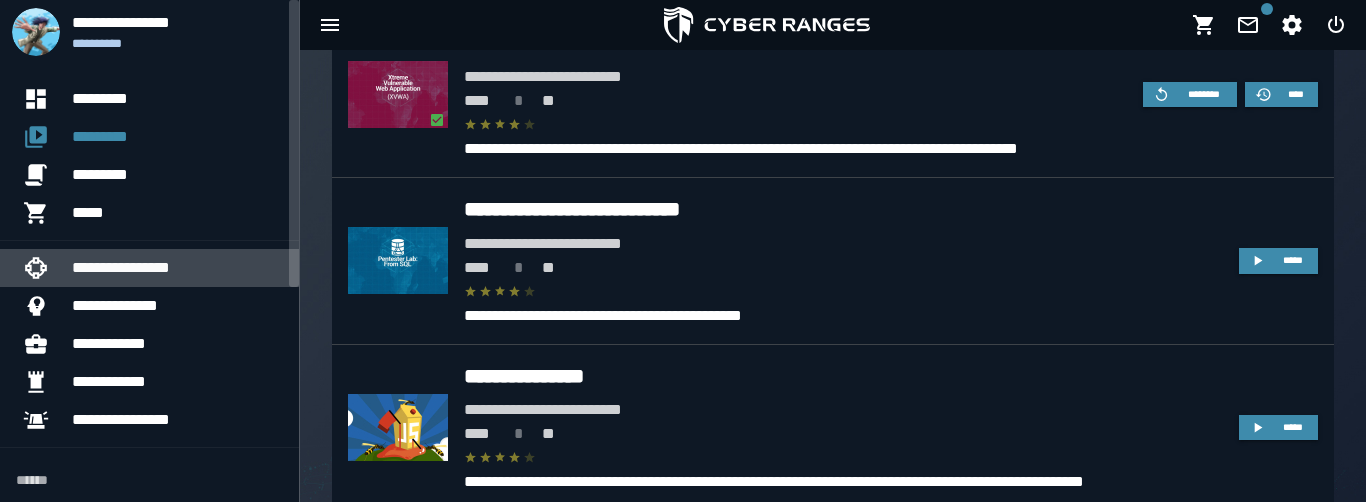 click on "**********" at bounding box center (177, 268) 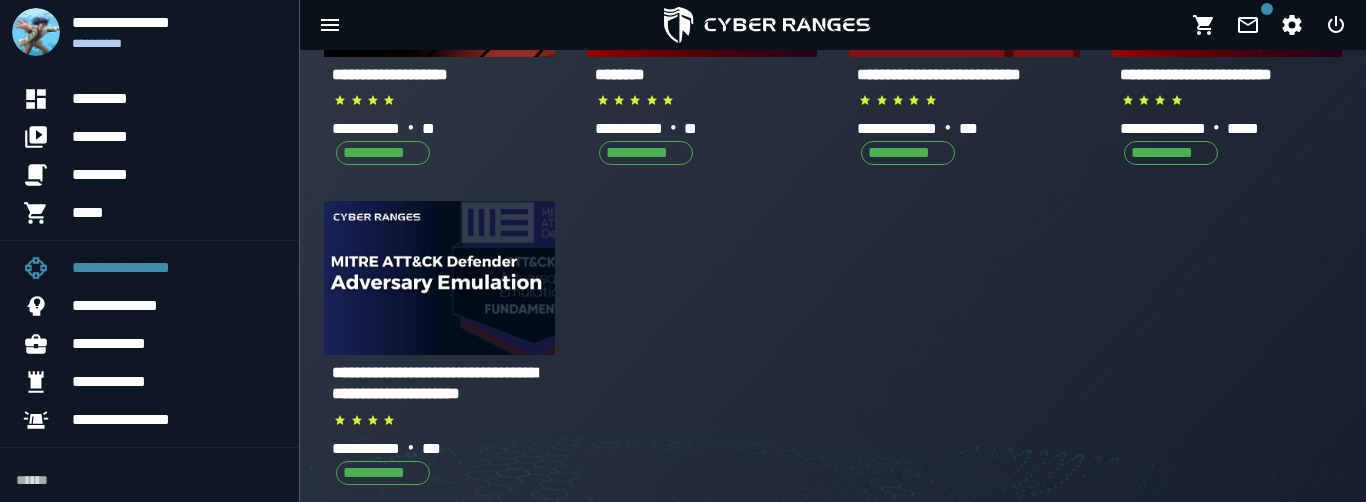 scroll, scrollTop: 114, scrollLeft: 0, axis: vertical 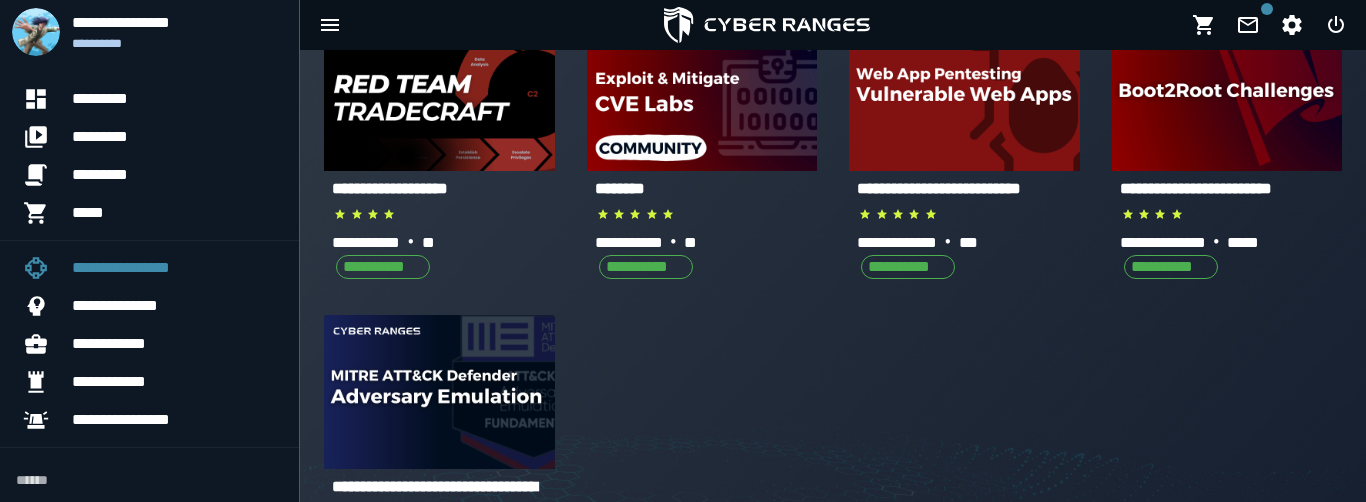 click on "**********" at bounding box center [908, 267] 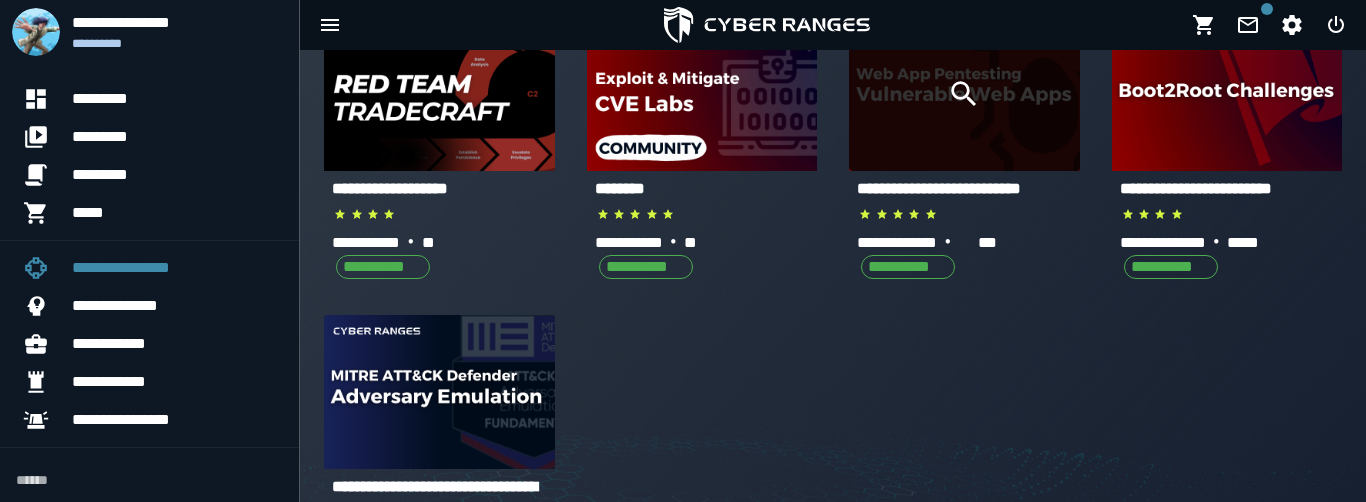click 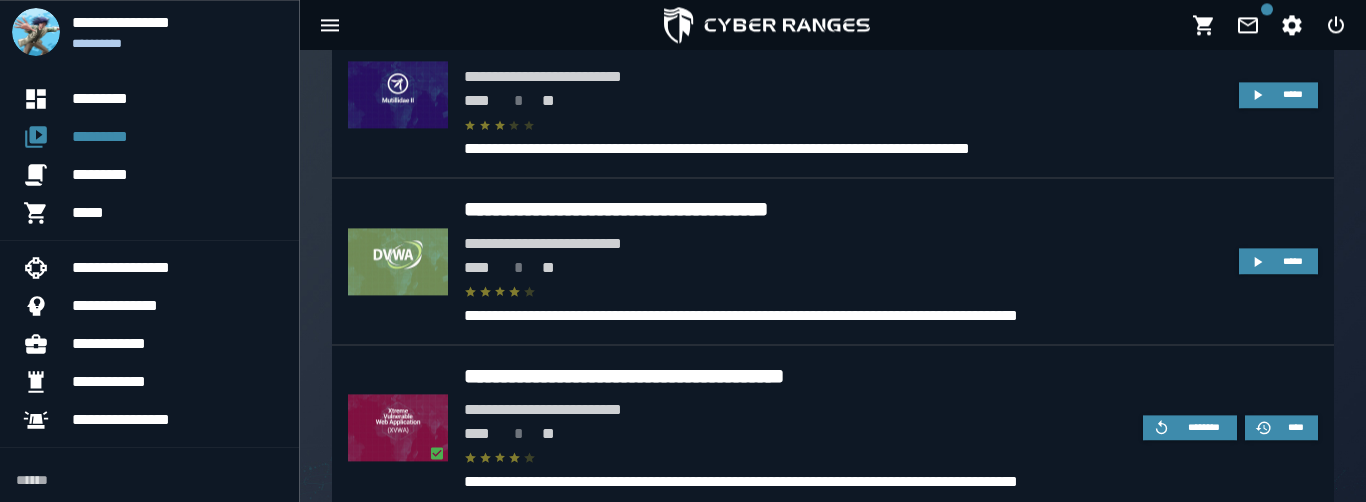 scroll, scrollTop: 684, scrollLeft: 0, axis: vertical 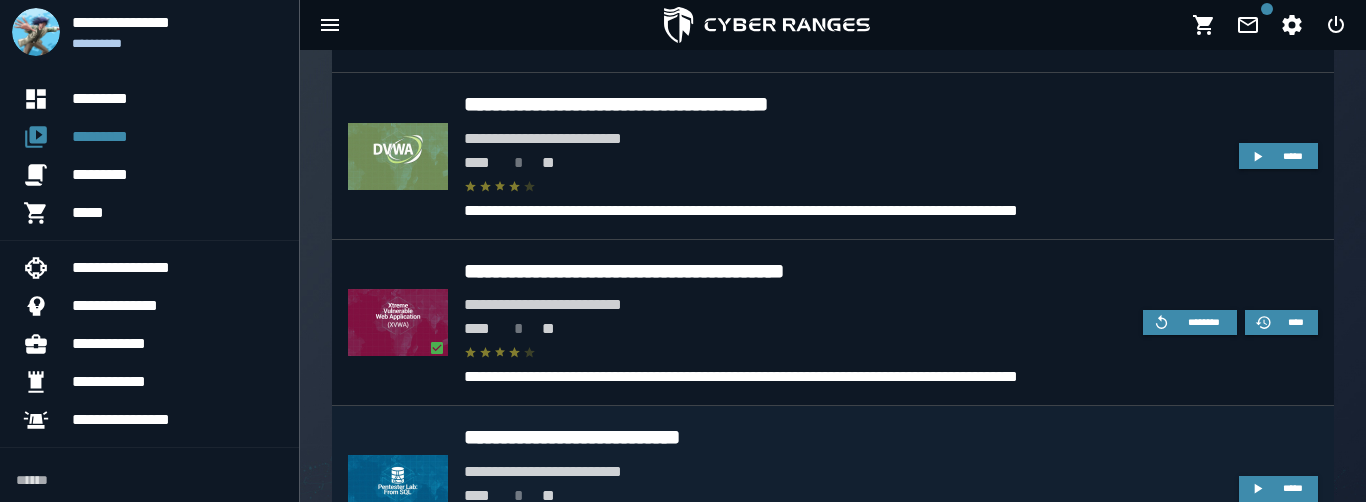 click on "**********" at bounding box center (843, 437) 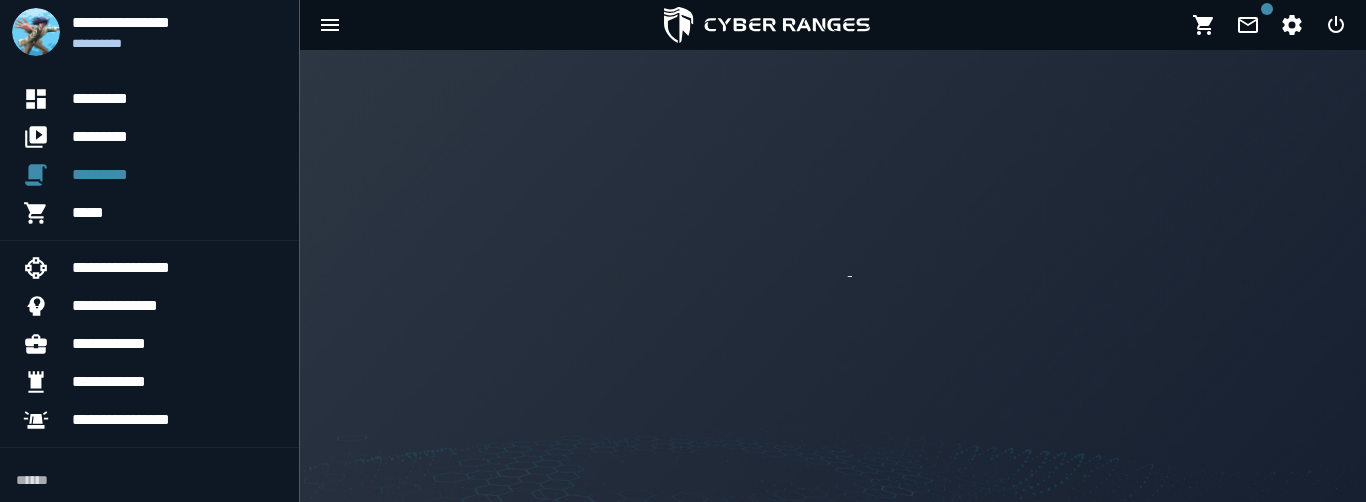 scroll, scrollTop: 0, scrollLeft: 0, axis: both 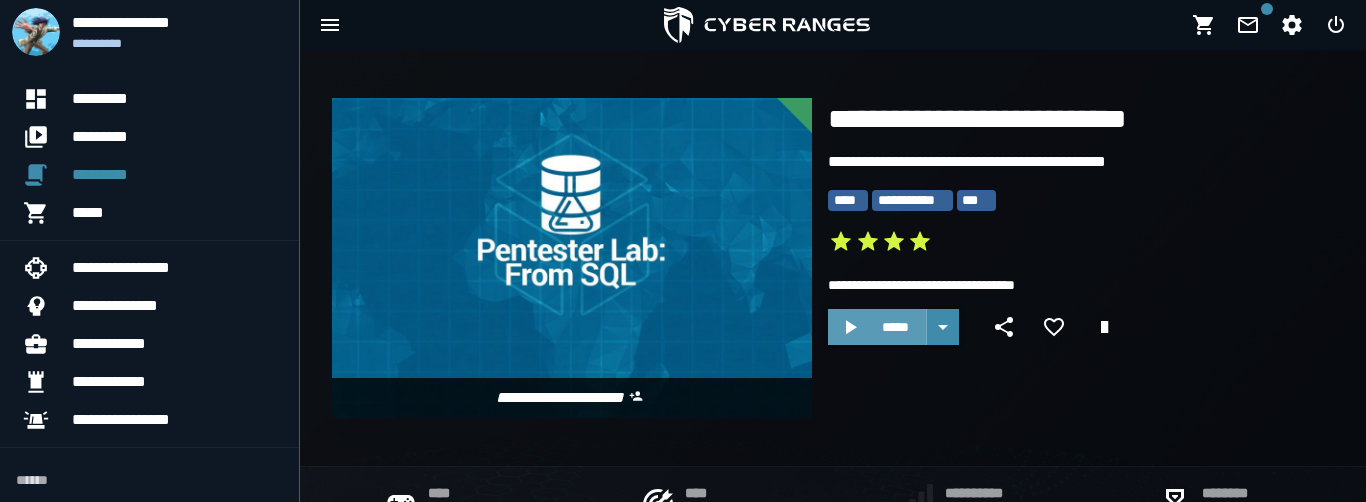 click on "*****" at bounding box center [877, 327] 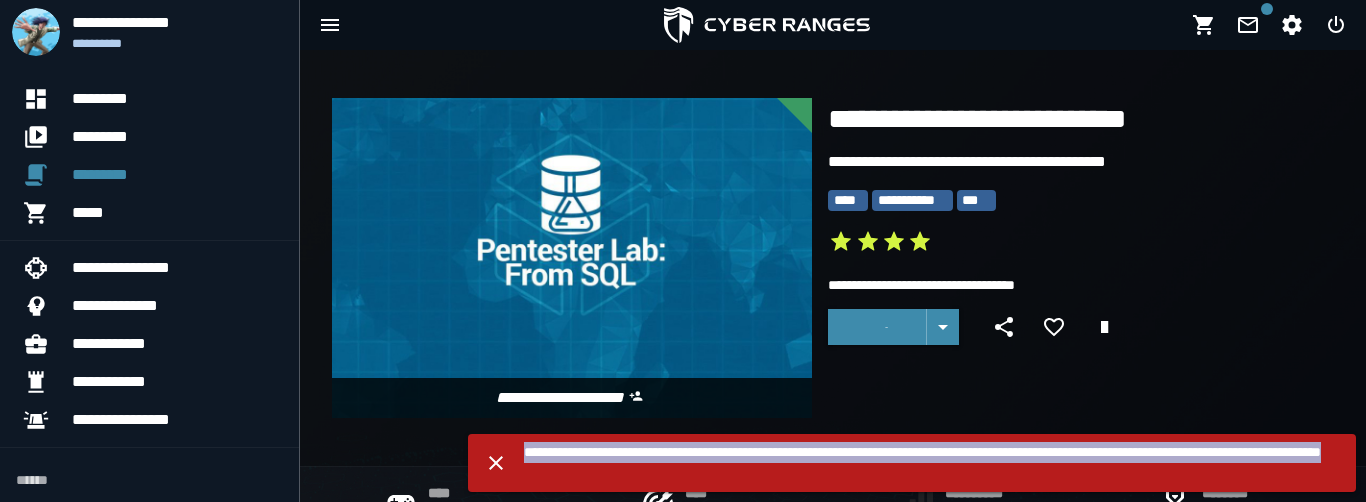 drag, startPoint x: 527, startPoint y: 444, endPoint x: 799, endPoint y: 466, distance: 272.88824 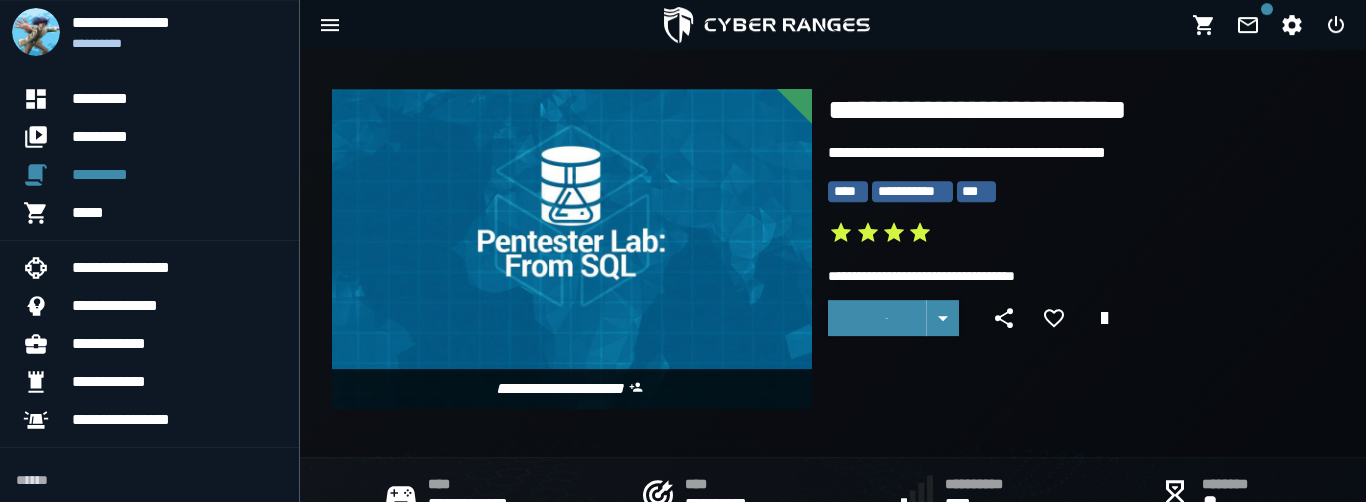 scroll, scrollTop: 0, scrollLeft: 0, axis: both 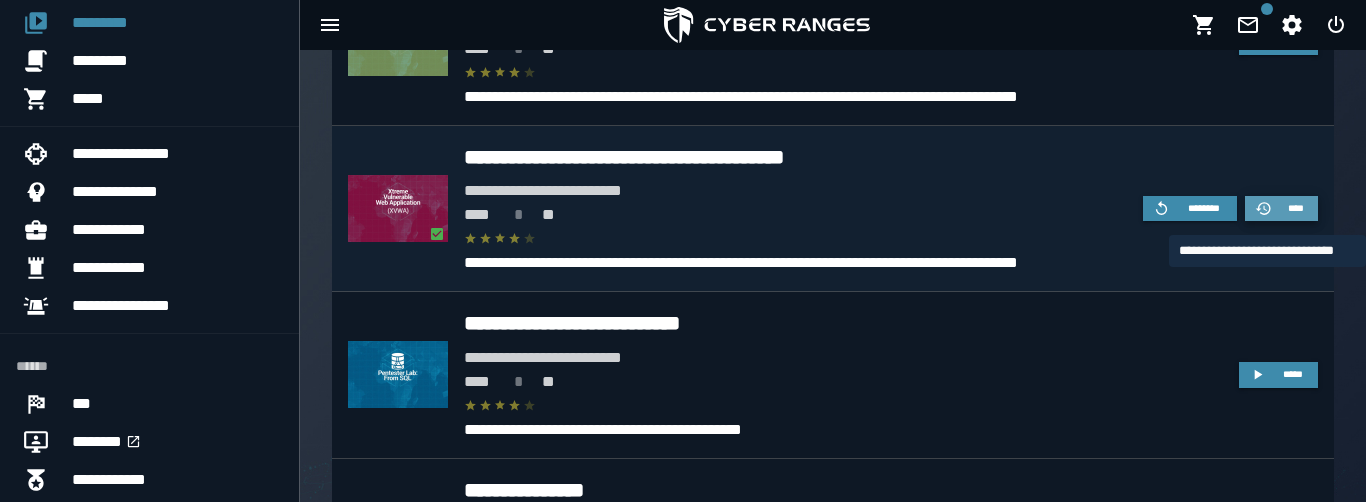 click 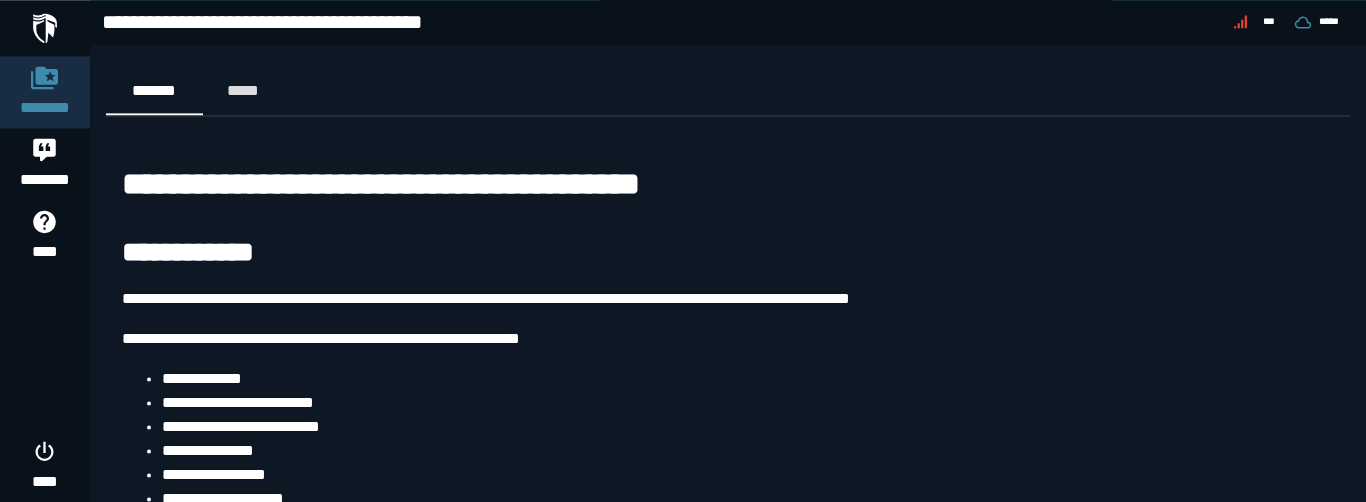 scroll, scrollTop: 0, scrollLeft: 0, axis: both 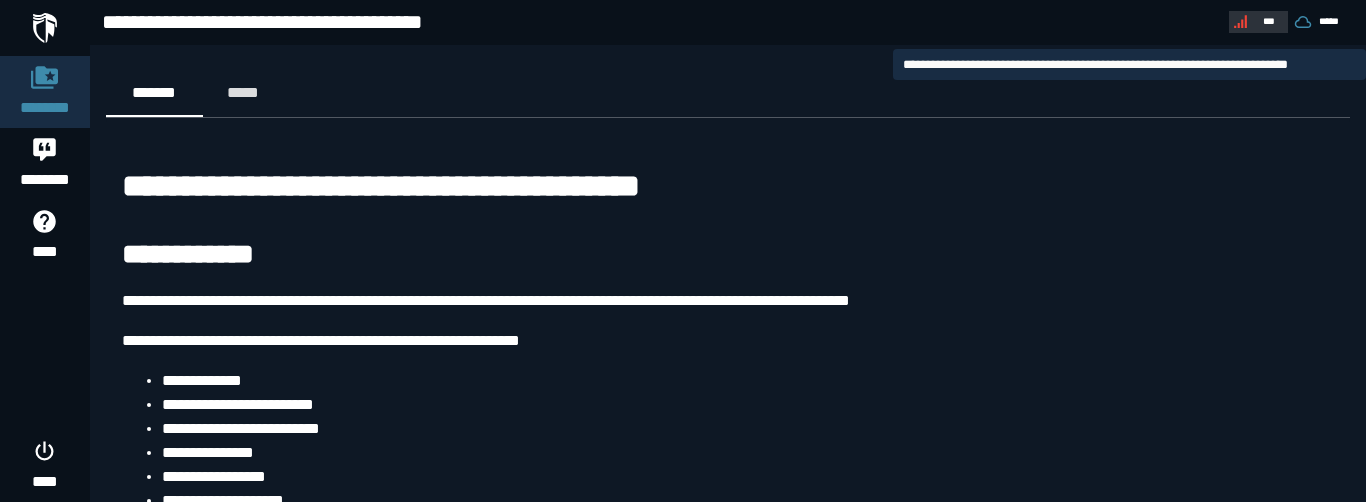 click 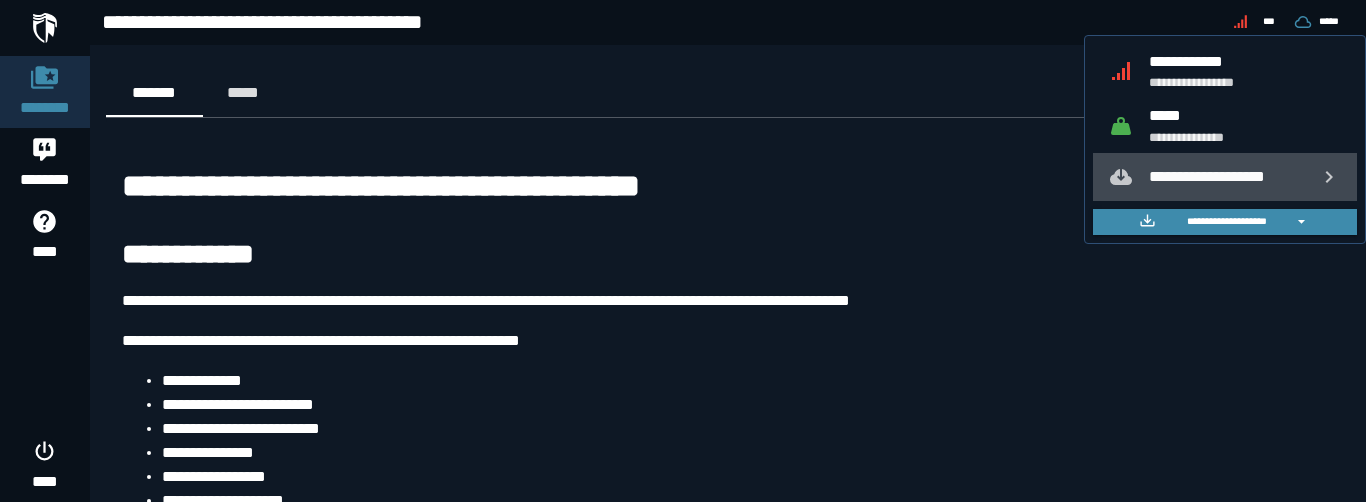 click on "**********" 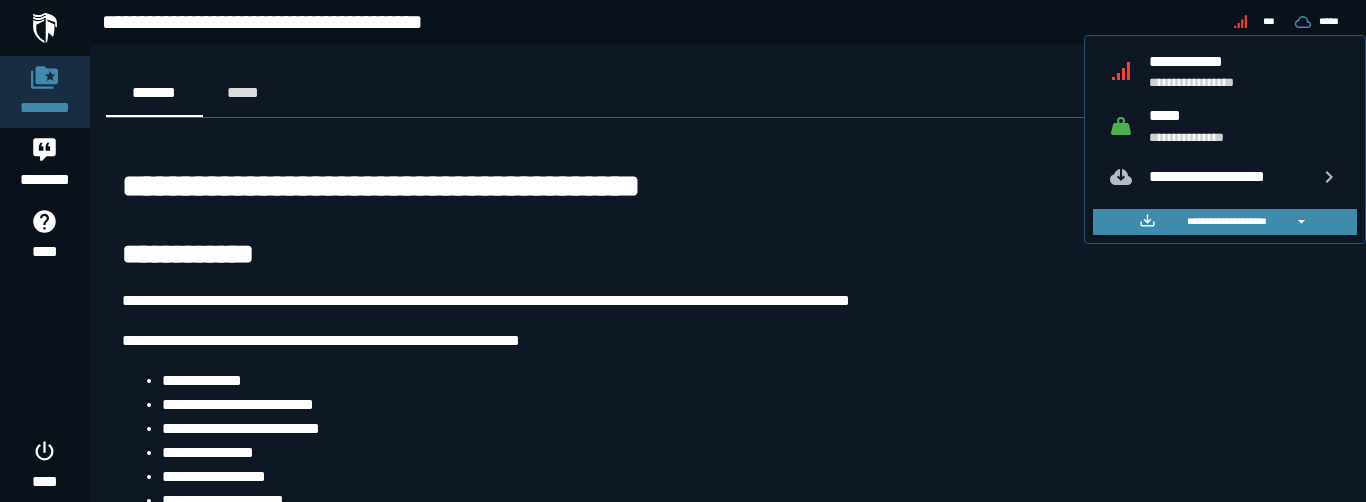 click on "**********" at bounding box center [1245, 61] 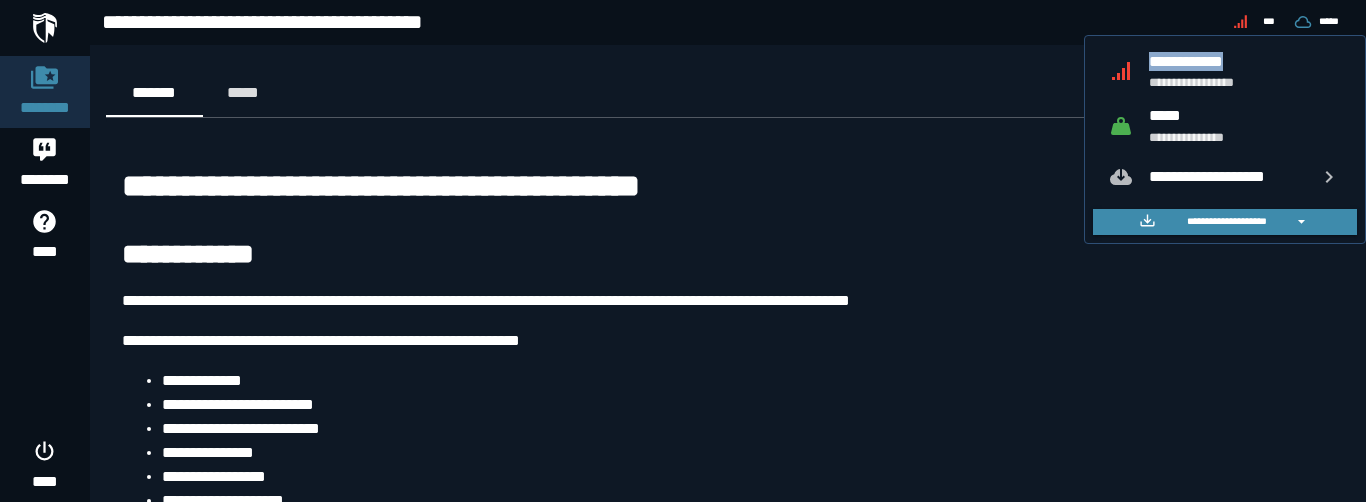 click on "**********" at bounding box center [1245, 61] 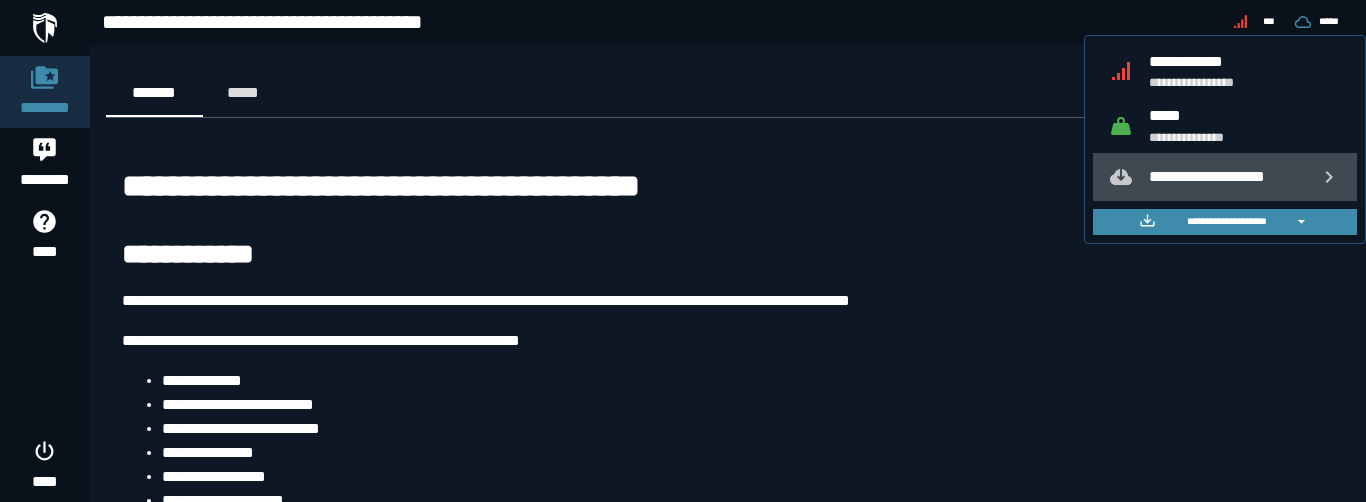 click on "**********" 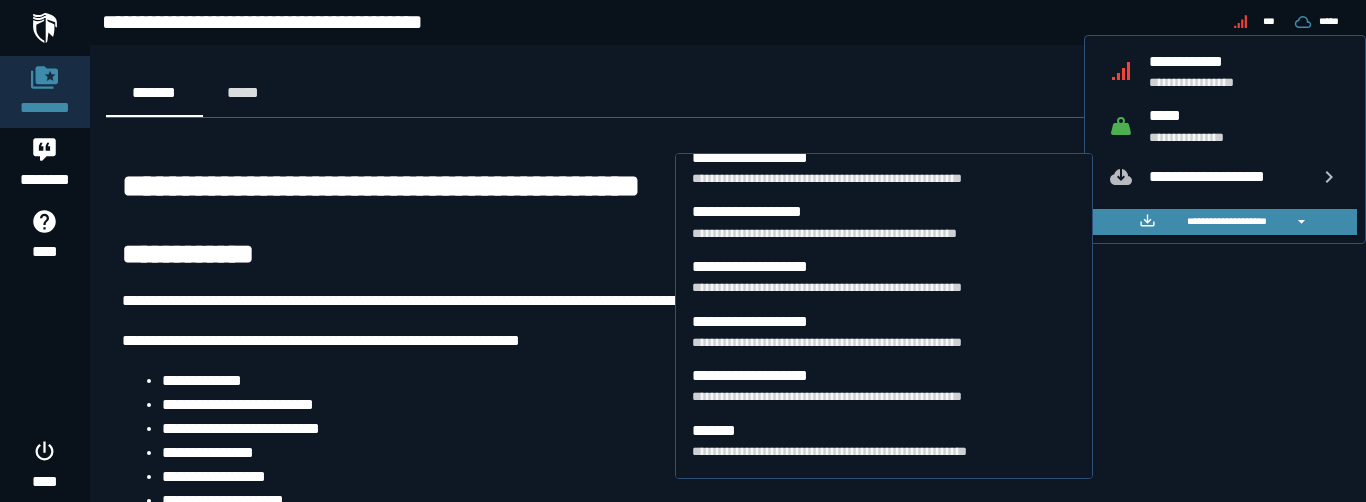 scroll, scrollTop: 783, scrollLeft: 0, axis: vertical 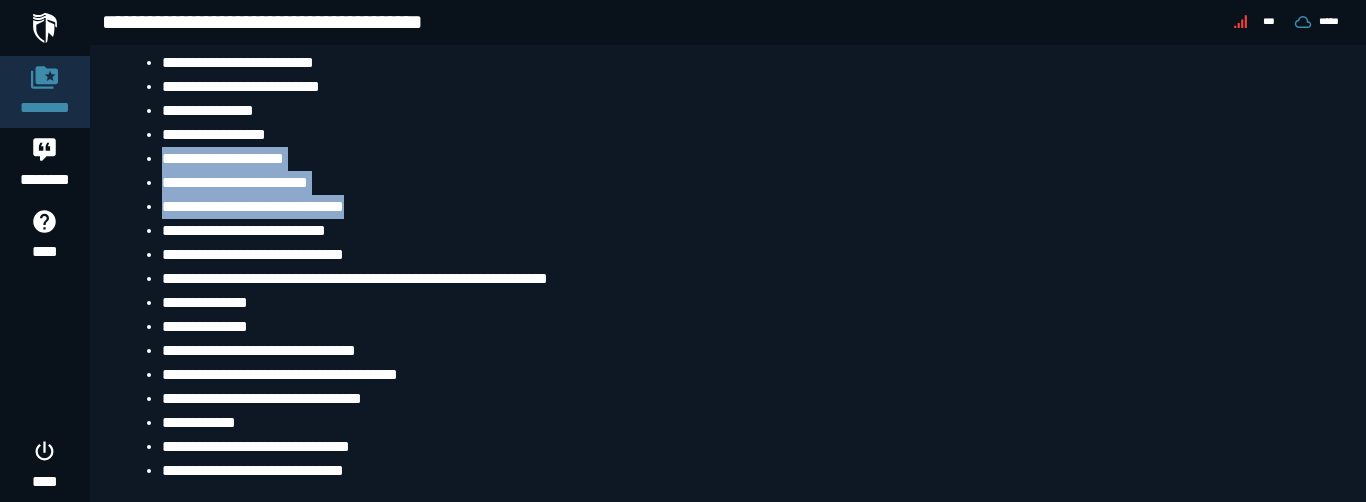 drag, startPoint x: 660, startPoint y: 142, endPoint x: 734, endPoint y: 205, distance: 97.18539 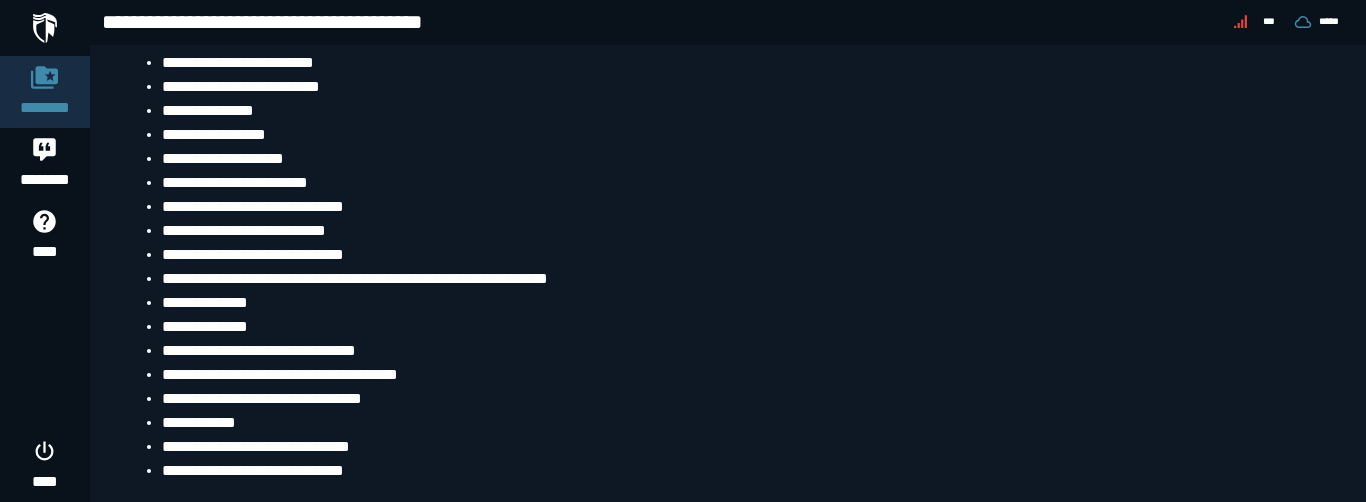 click on "[PHONE]" 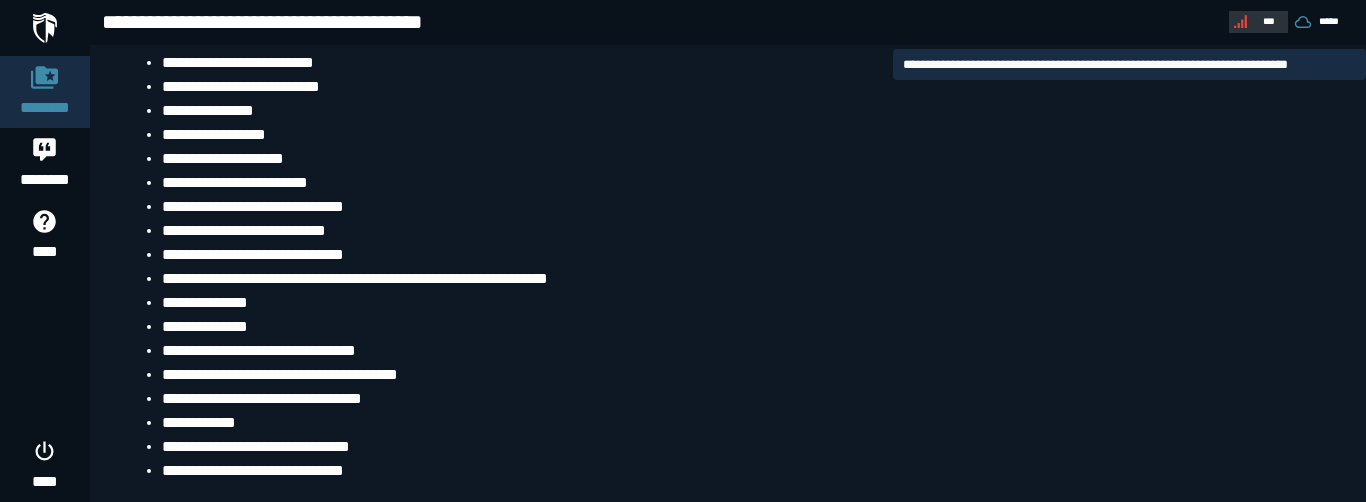 click on "***" at bounding box center [1256, 21] 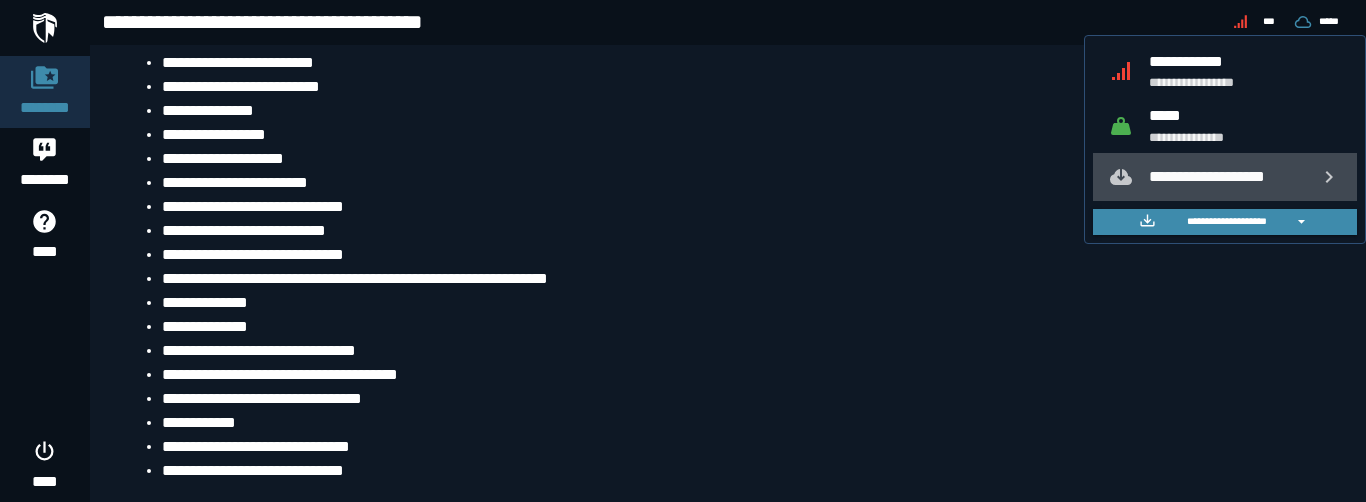 click on "**********" 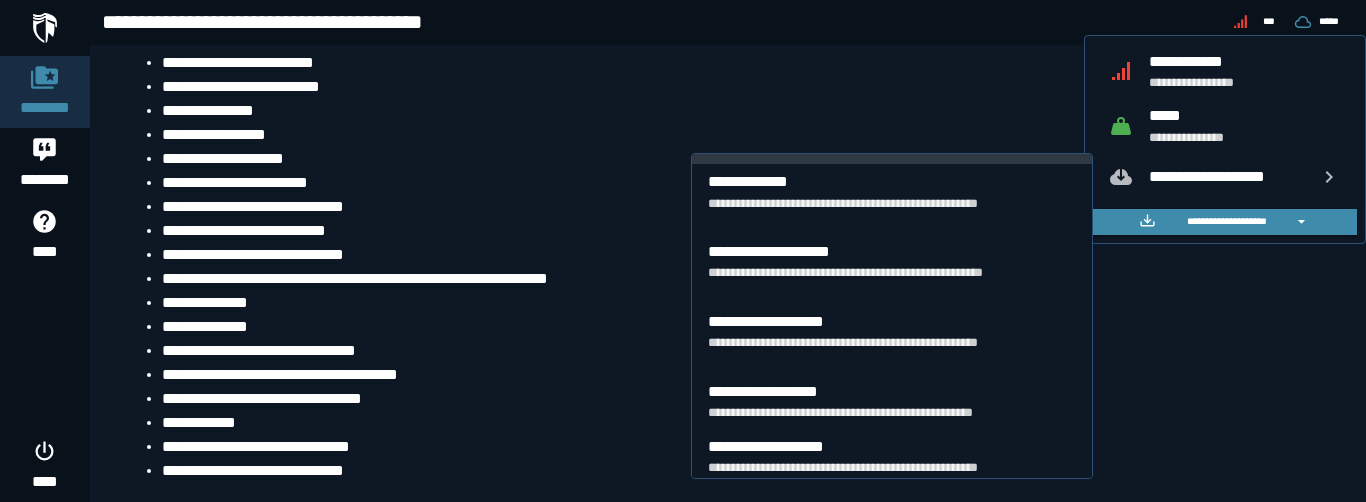 scroll, scrollTop: 671, scrollLeft: 0, axis: vertical 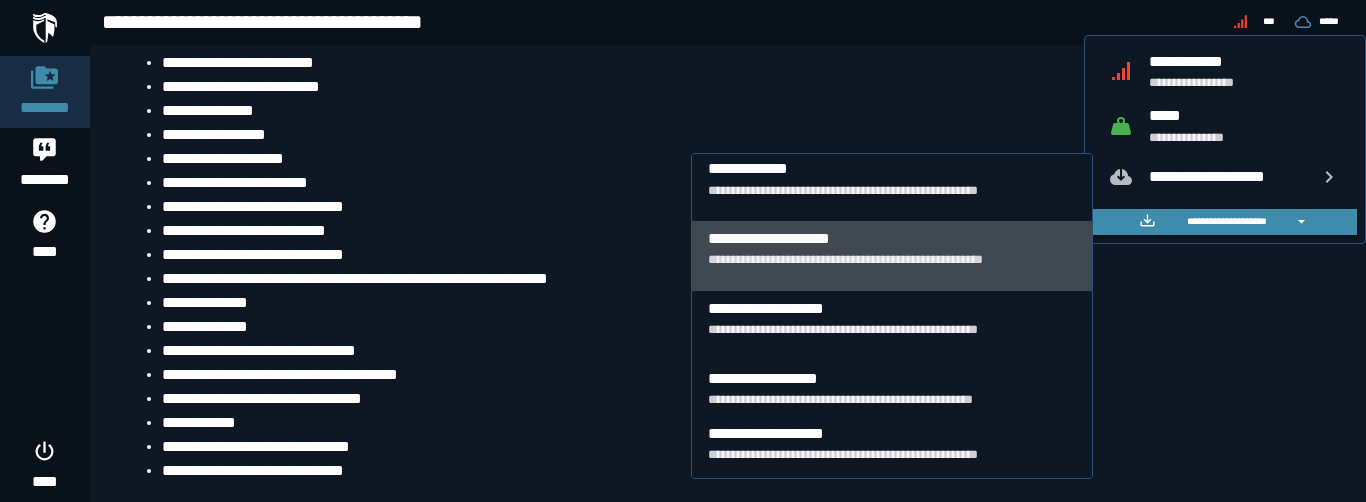 click on "**********" at bounding box center [892, 267] 